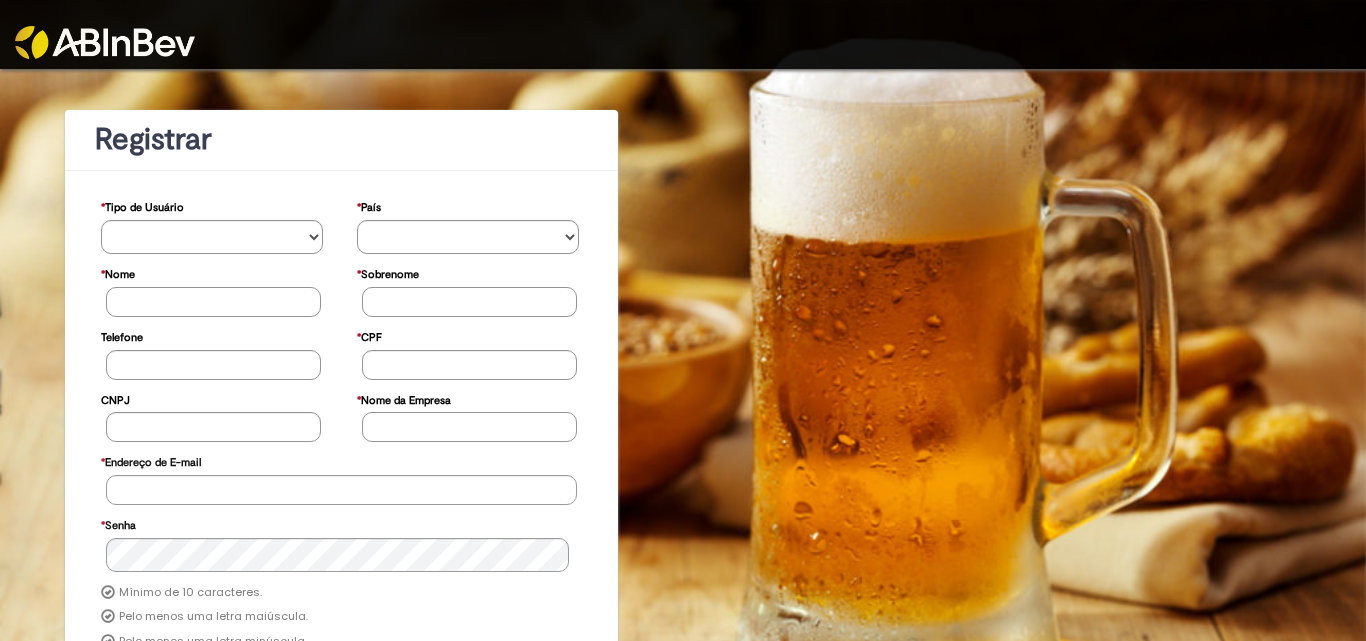 scroll, scrollTop: 0, scrollLeft: 0, axis: both 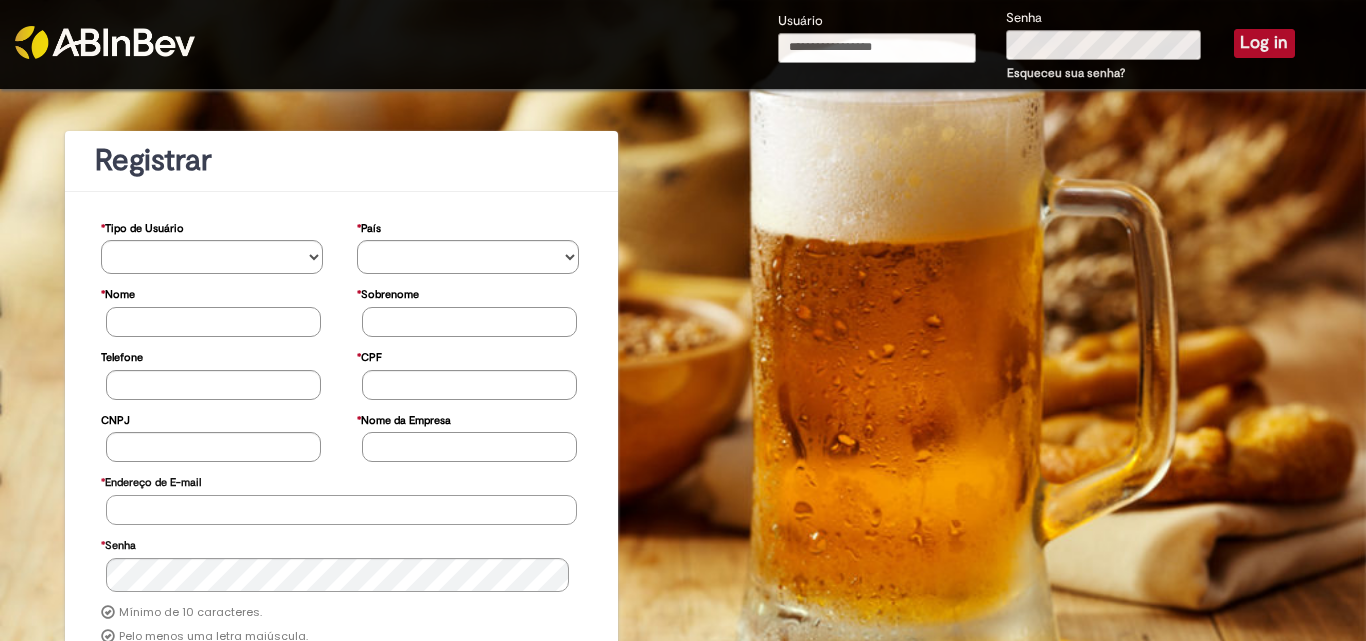 type on "**********" 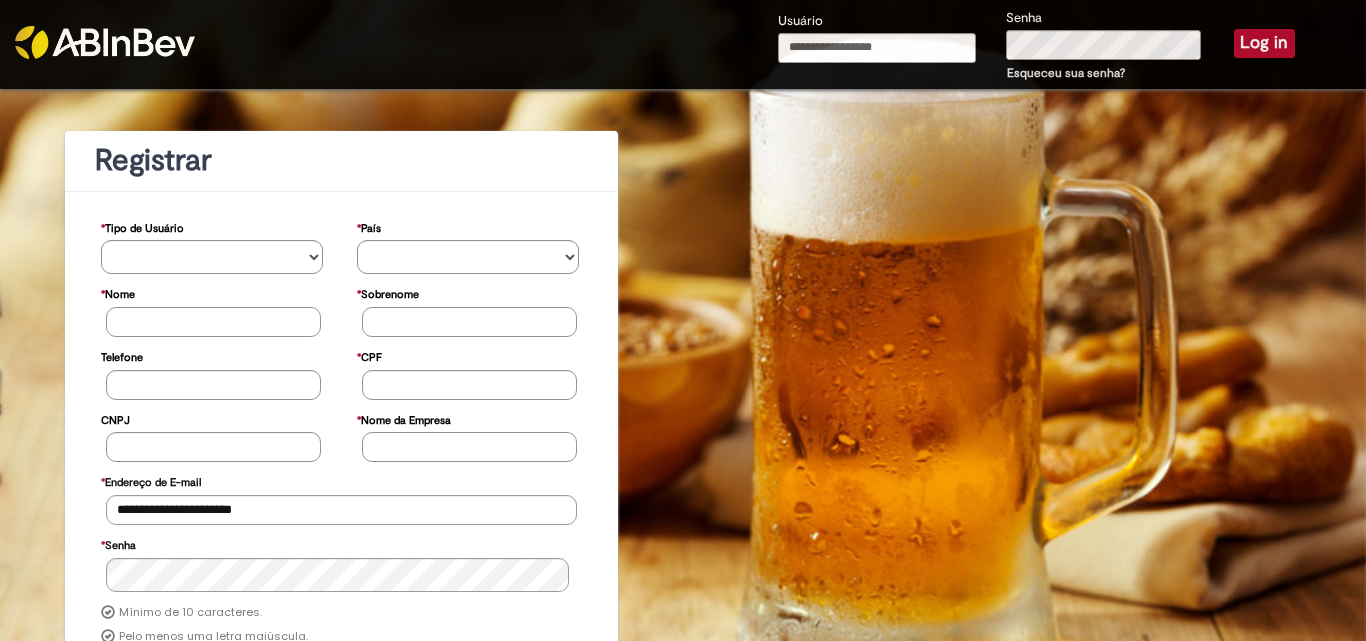 type on "**********" 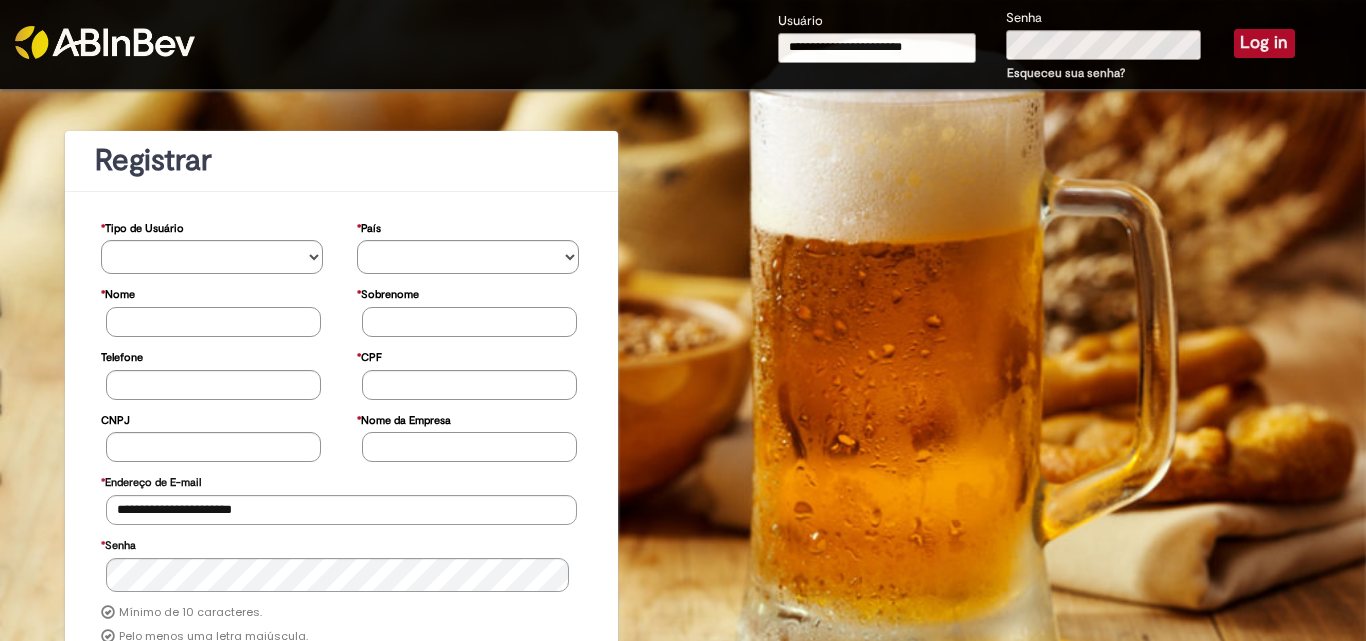 click on "Log in" at bounding box center [1264, 43] 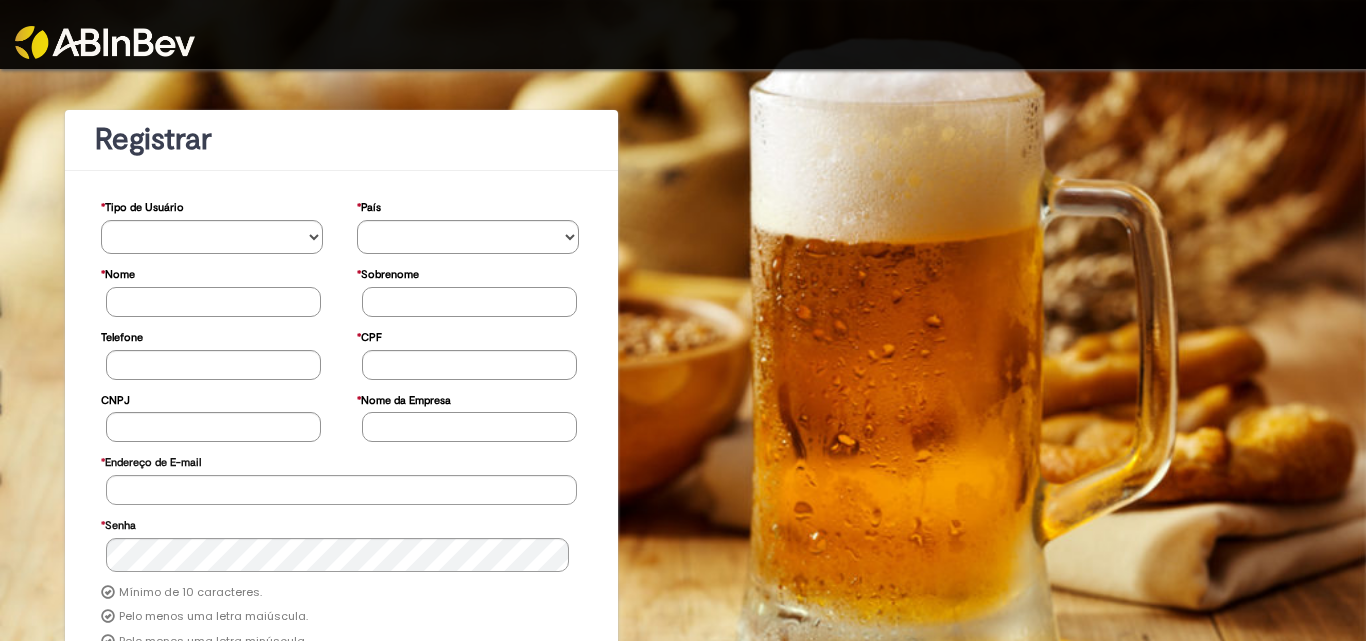 scroll, scrollTop: 0, scrollLeft: 0, axis: both 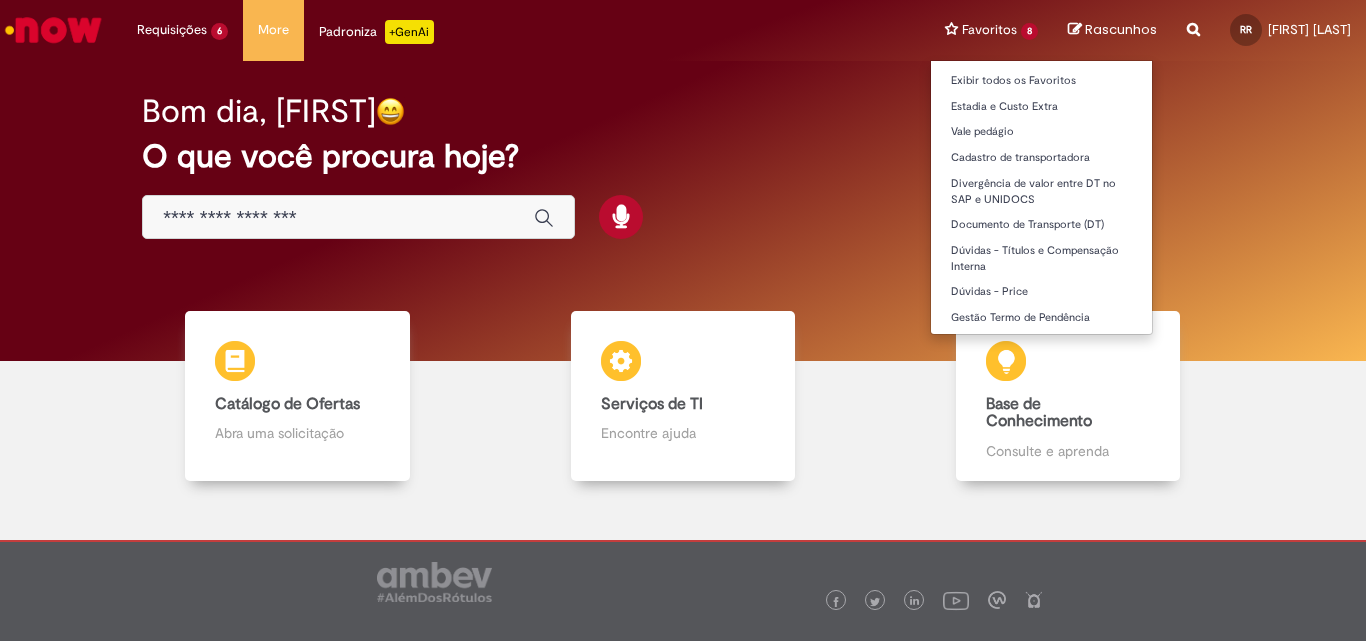 click on "Favoritos   8
Exibir todos os Favoritos
Estadia e Custo Extra
Vale pedágio
Cadastro de transportadora
Divergência de valor entre DT no SAP e UNIDOCS
Documento de Transporte (DT)
Dúvidas - Títulos e Compensação Interna
Dúvidas - Price
Gestão Termo de Pendência" at bounding box center [991, 30] 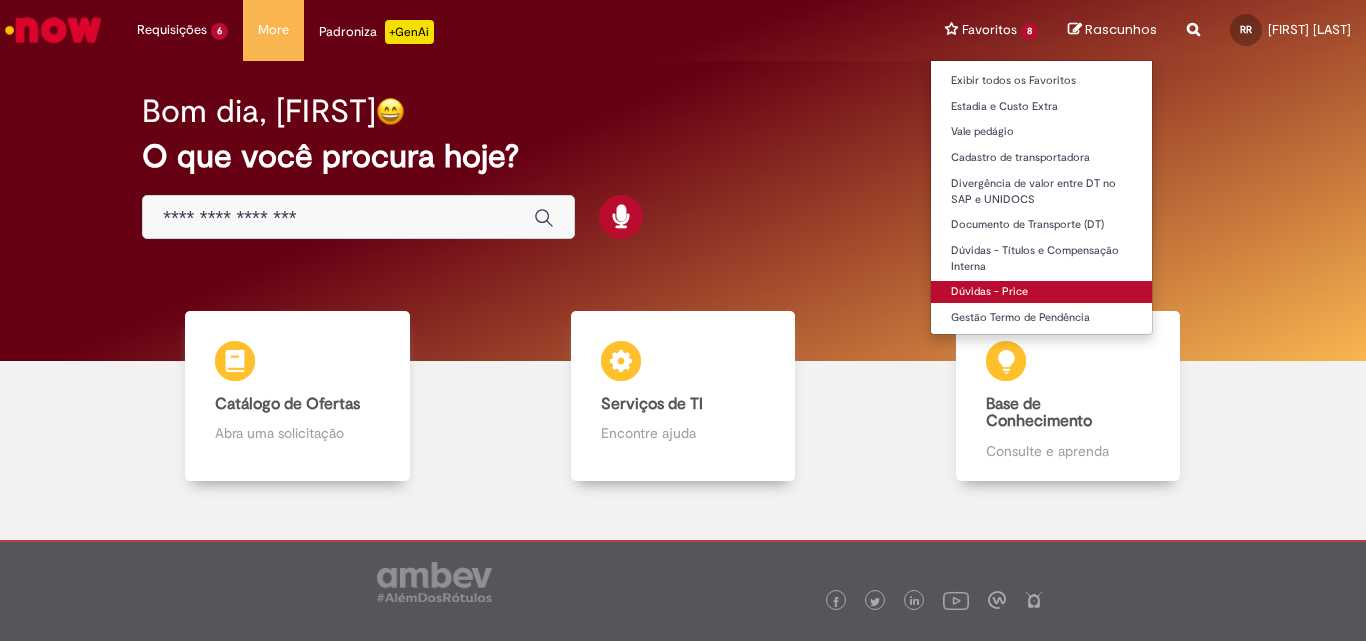click on "Dúvidas - Price" at bounding box center [1041, 292] 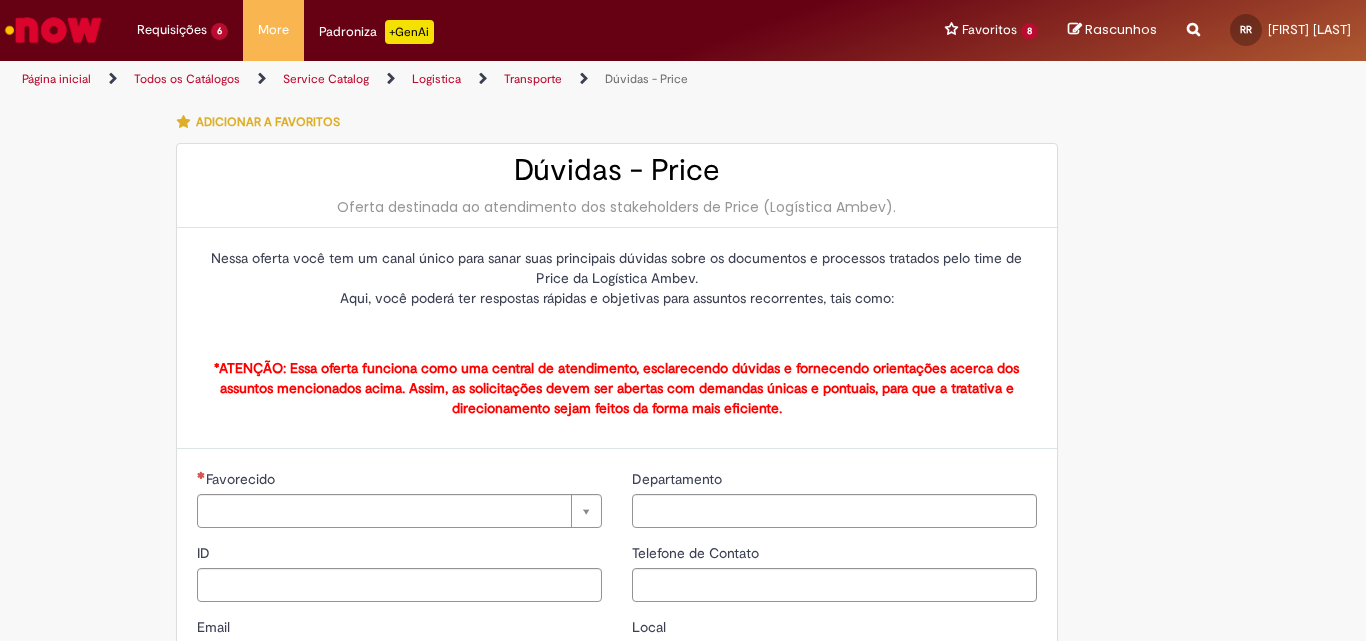 type on "**********" 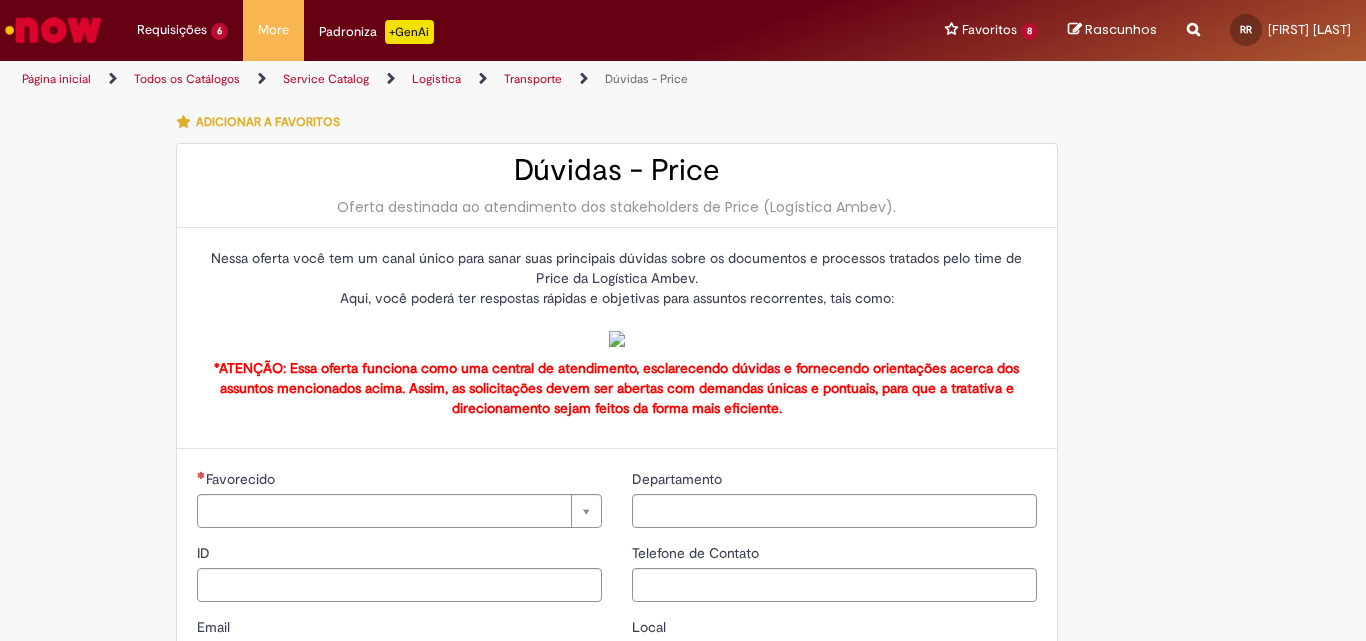 type on "**********" 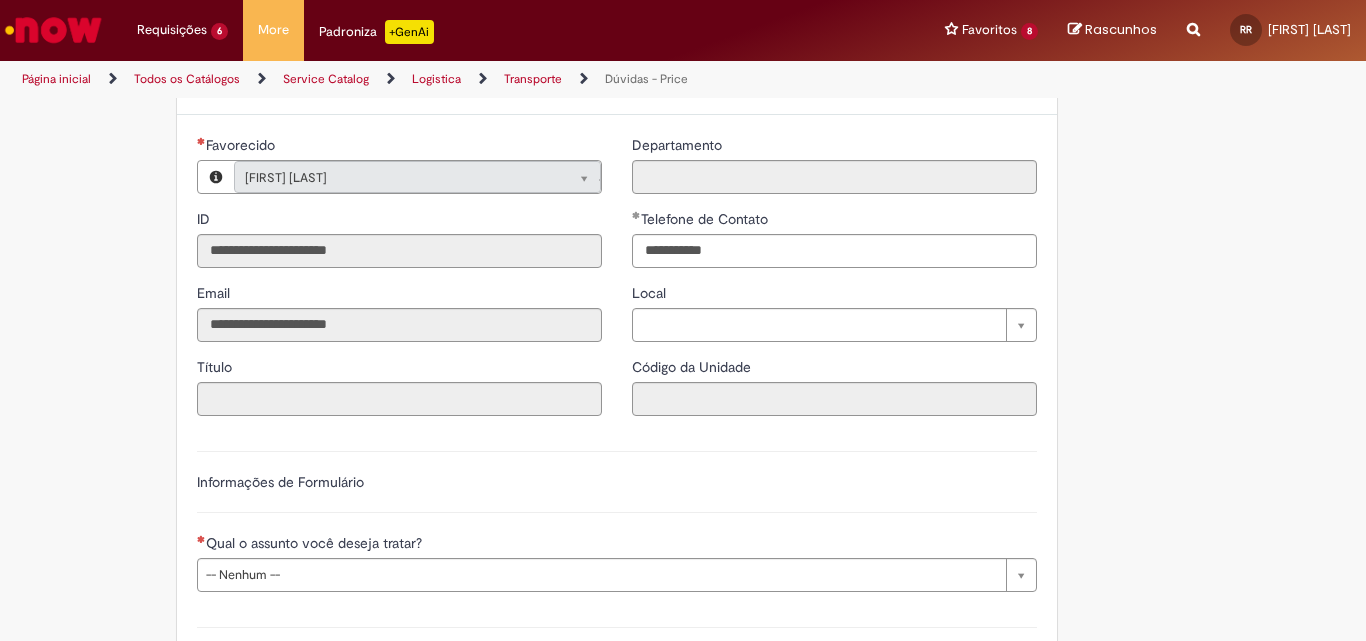 type on "**********" 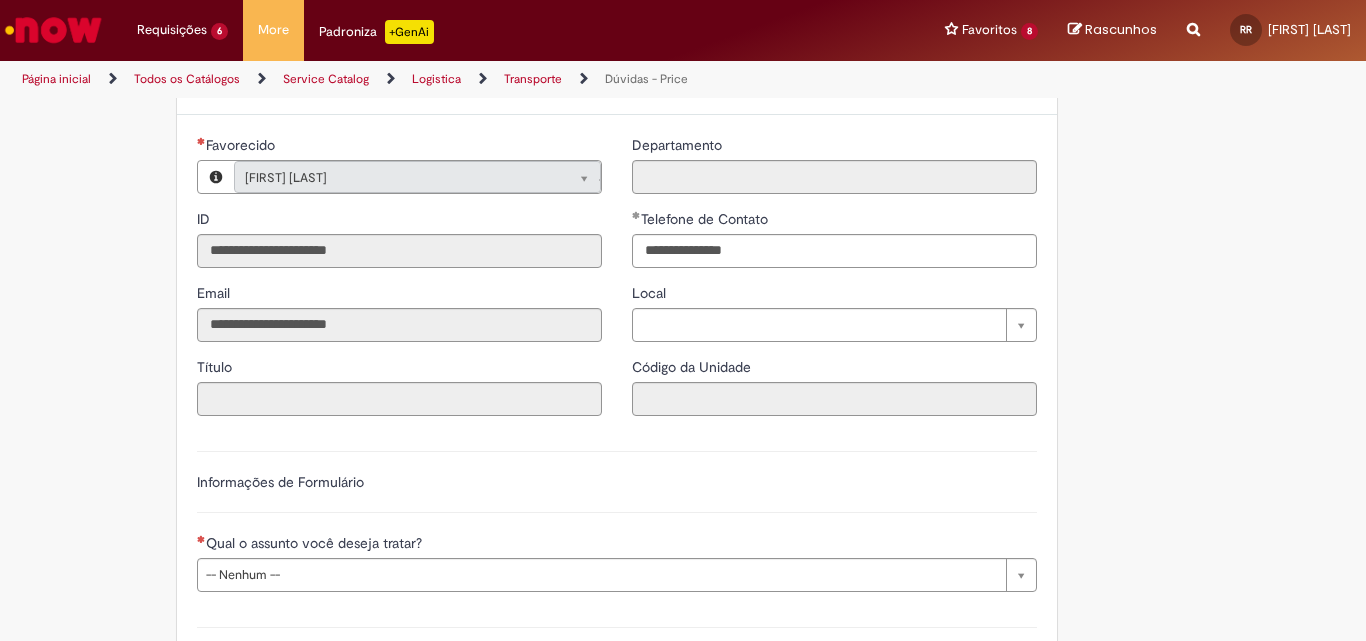 type on "**********" 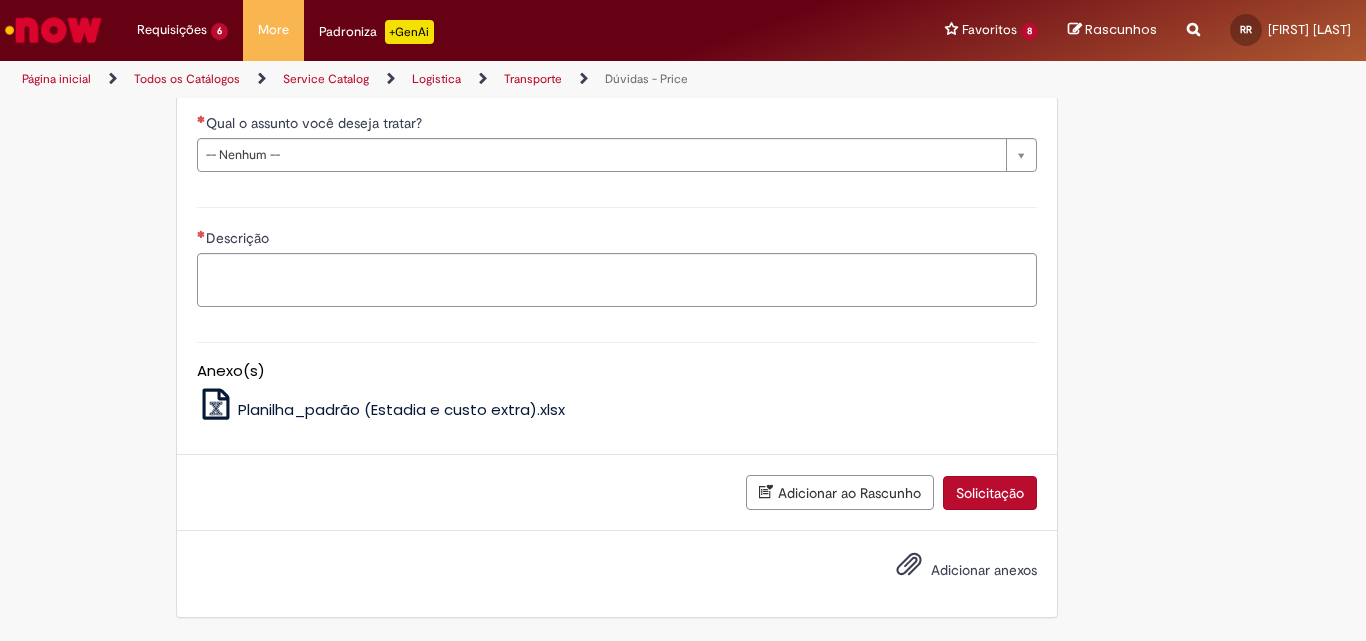 scroll, scrollTop: 1034, scrollLeft: 0, axis: vertical 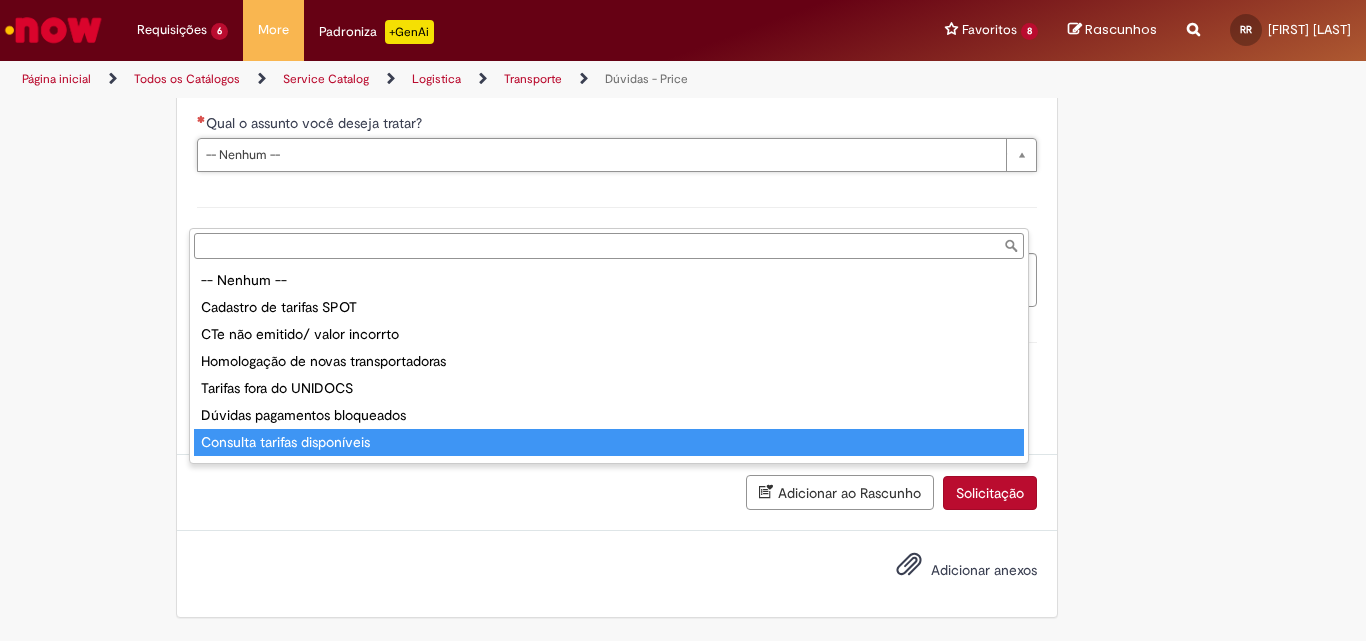 type on "**********" 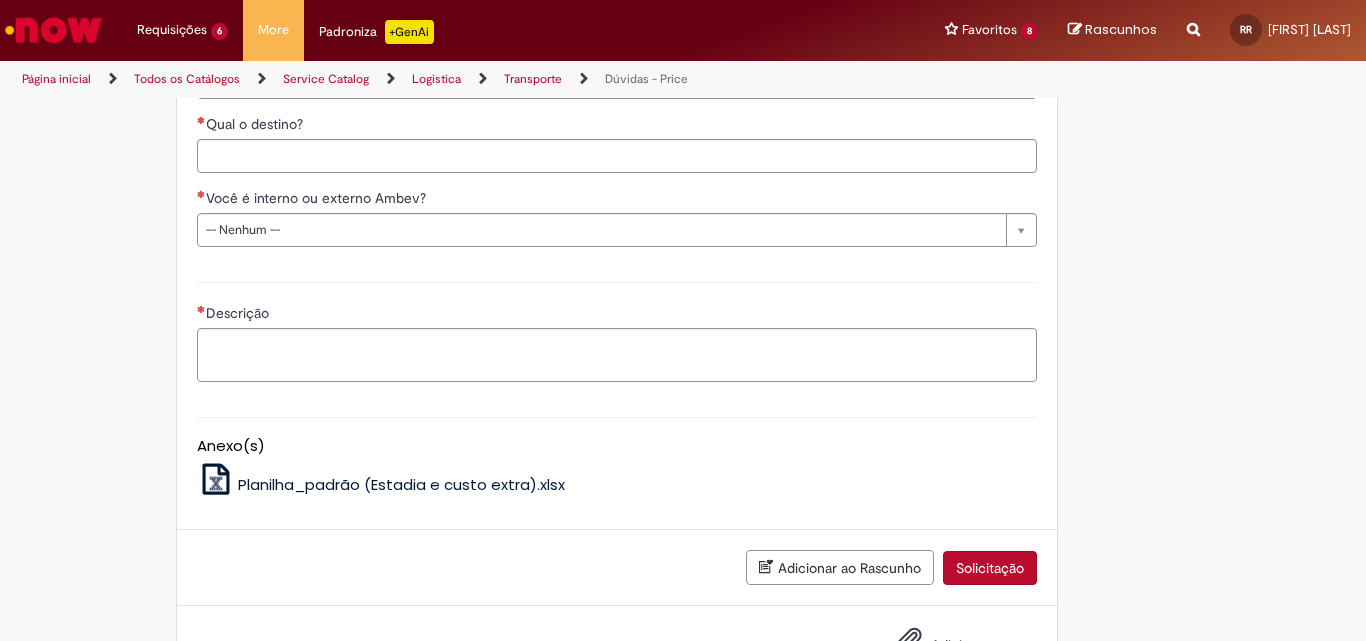 click on "Qual a origem?" at bounding box center (617, 82) 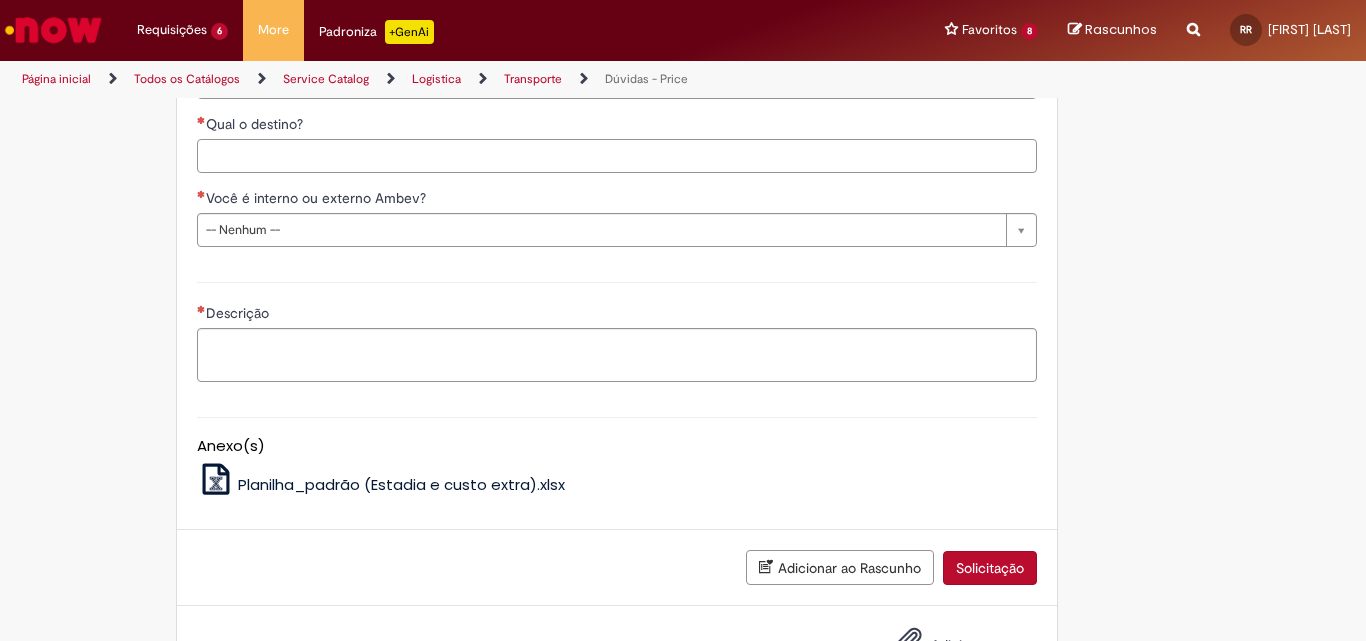 click on "Qual o destino?" at bounding box center (617, 156) 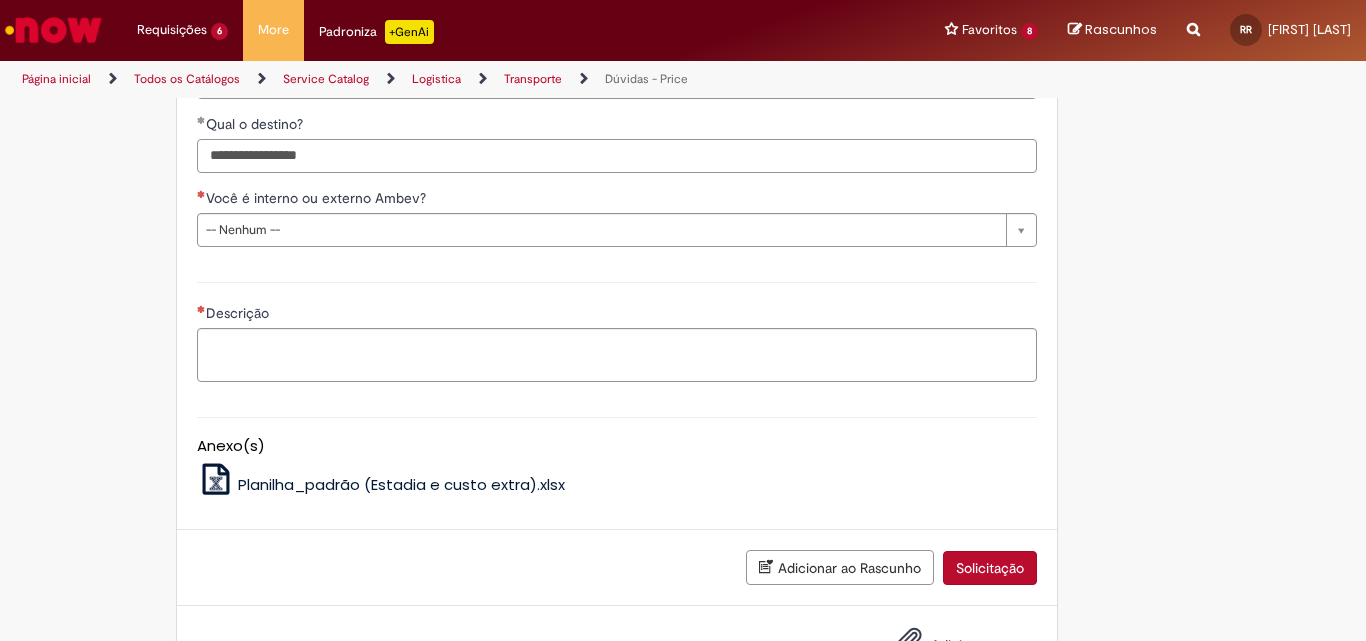 type on "**********" 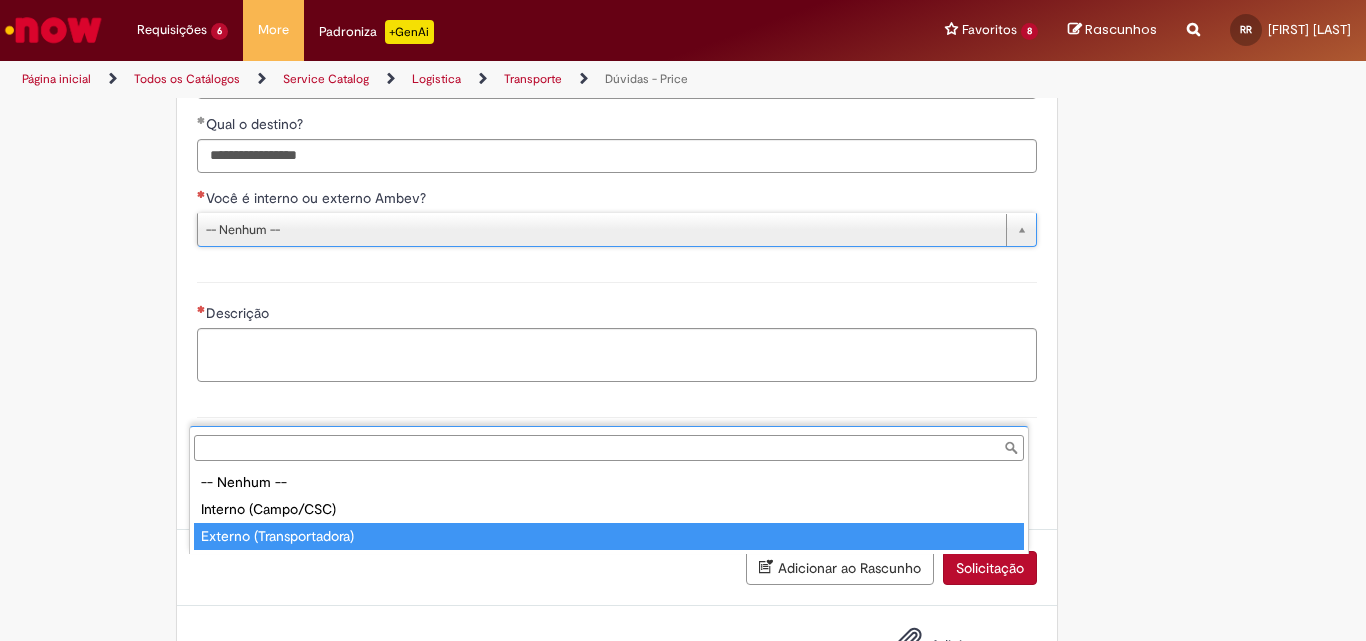 type on "**********" 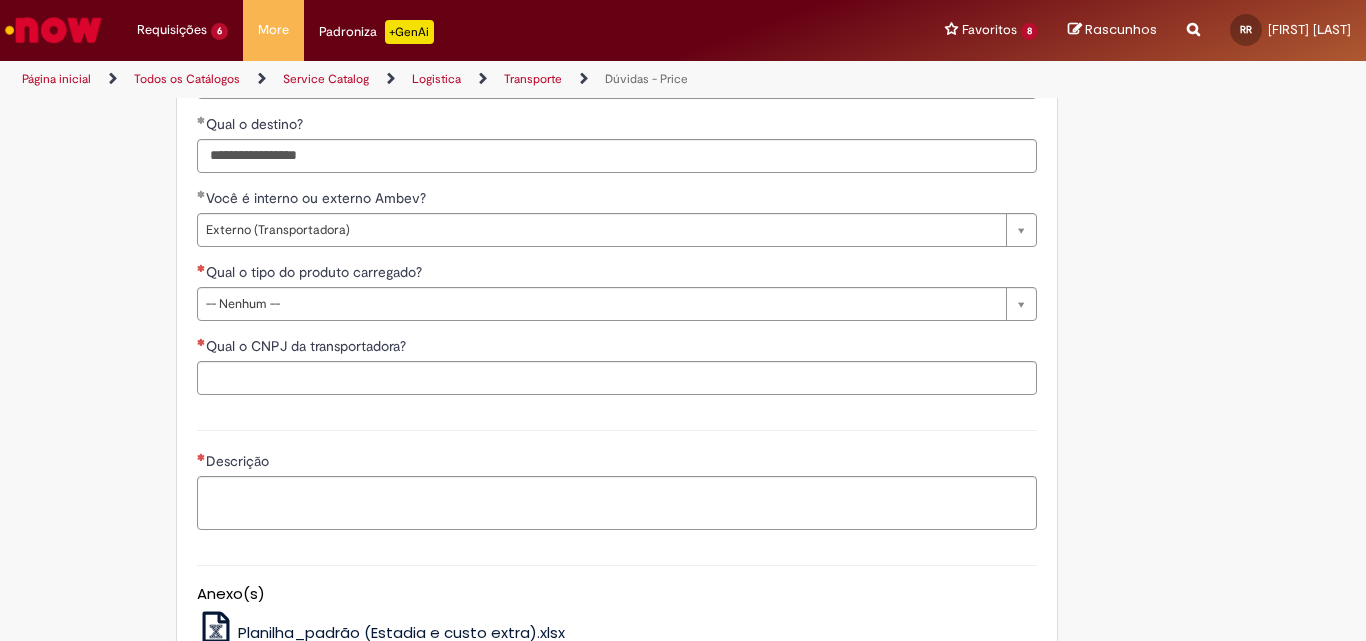 click on "**********" at bounding box center (585, -36) 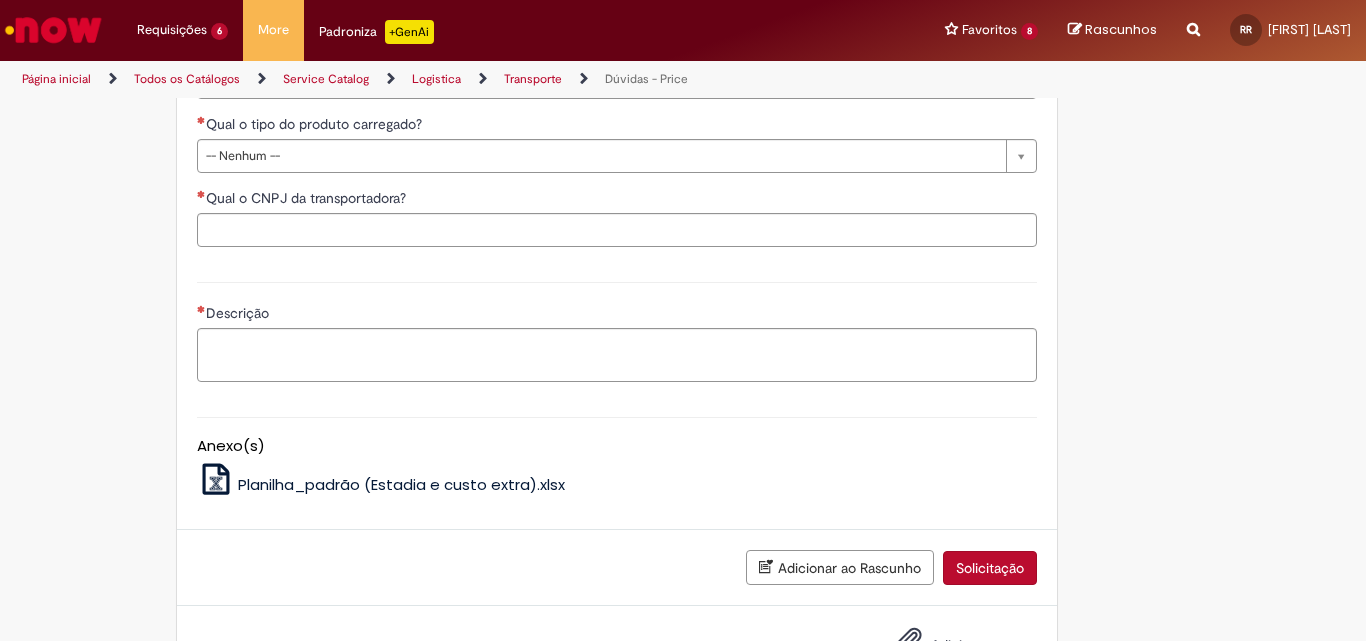 scroll, scrollTop: 1234, scrollLeft: 0, axis: vertical 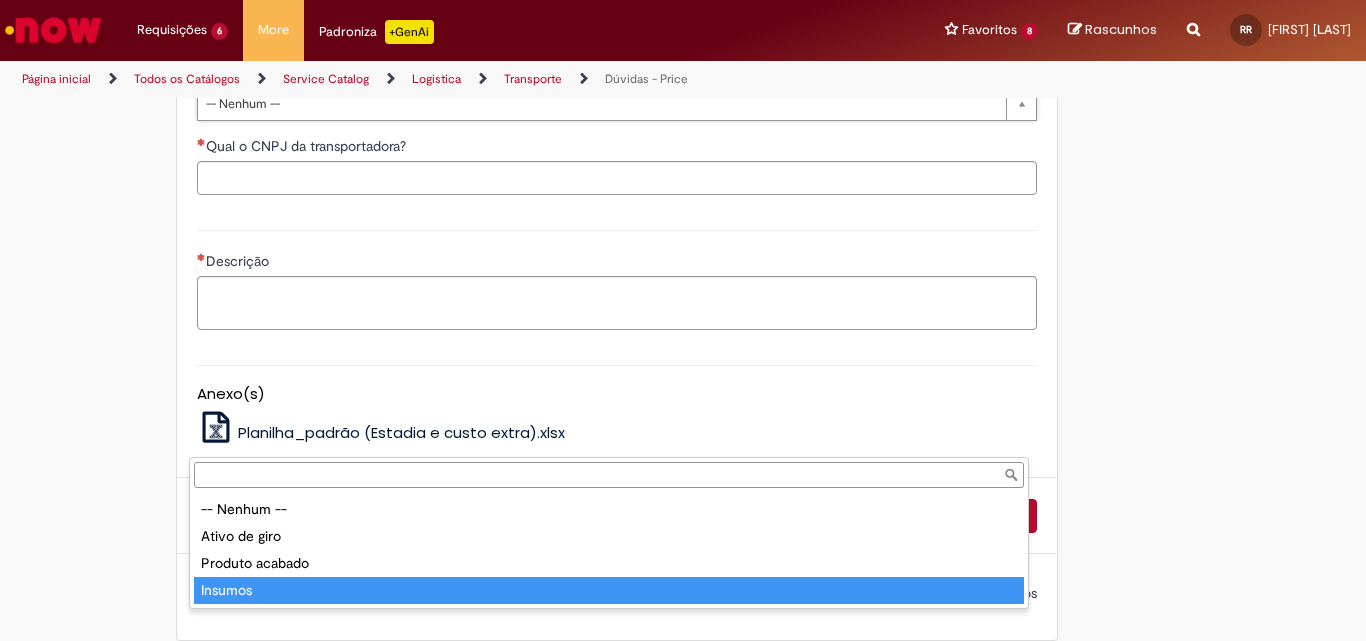 type on "*******" 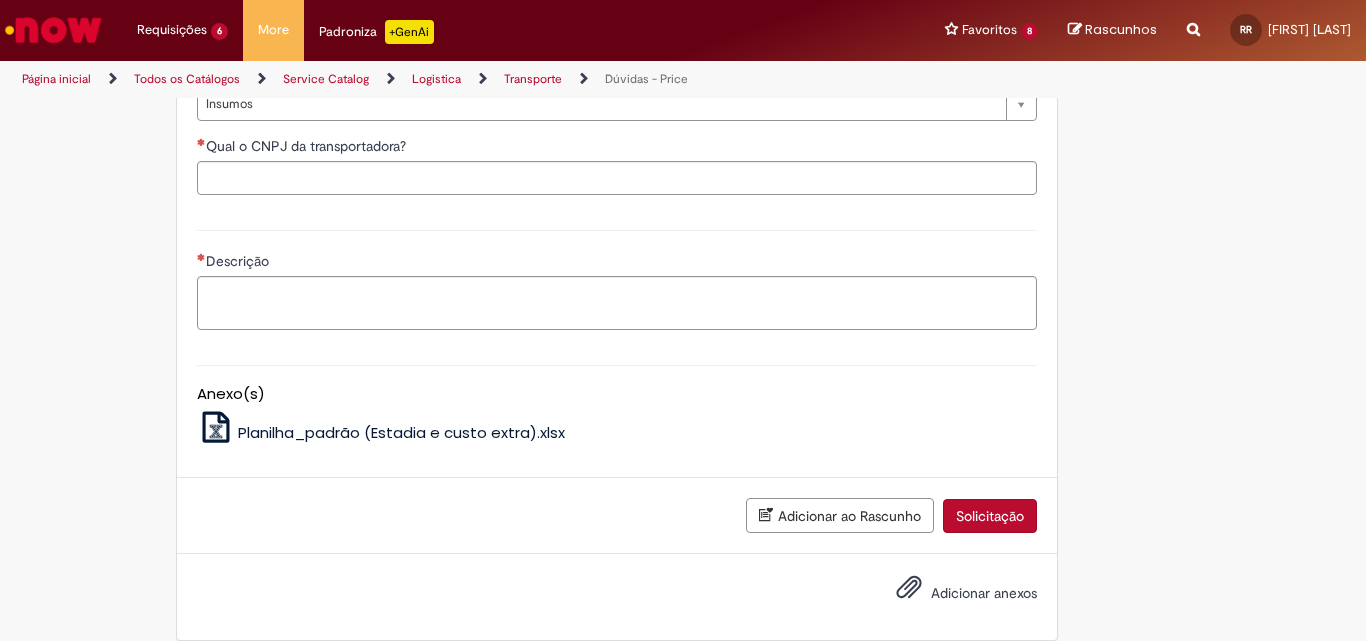 click on "**********" at bounding box center [585, -236] 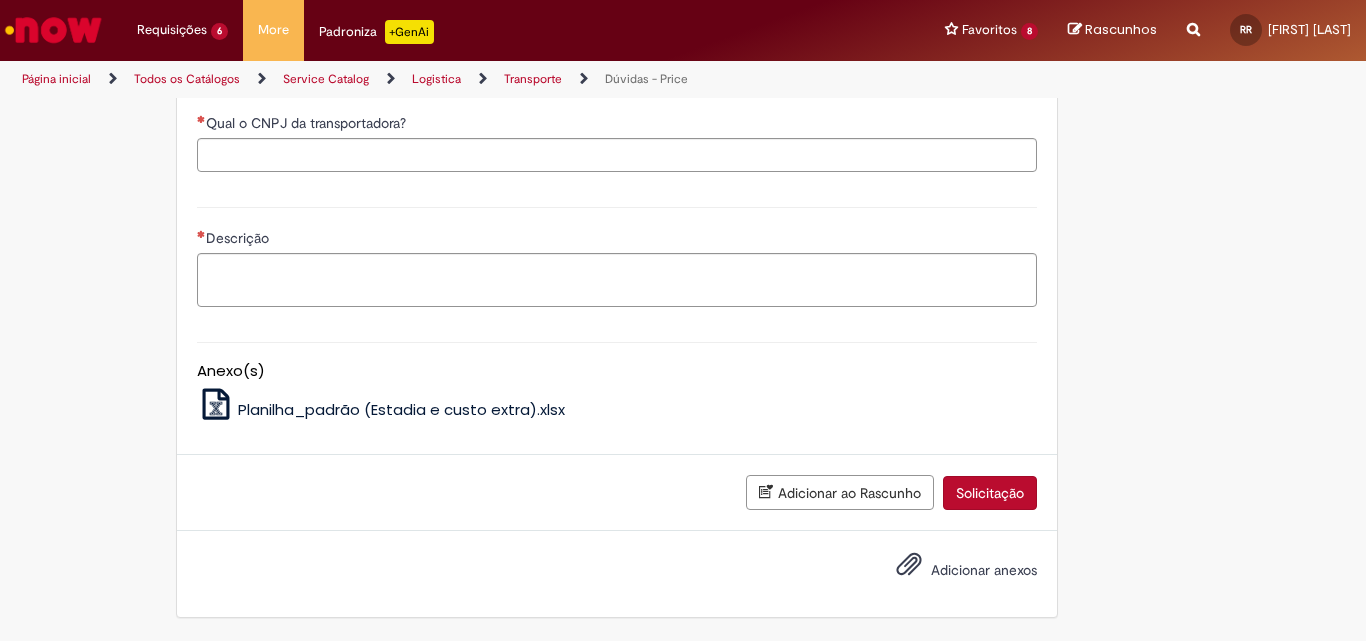 scroll, scrollTop: 1334, scrollLeft: 0, axis: vertical 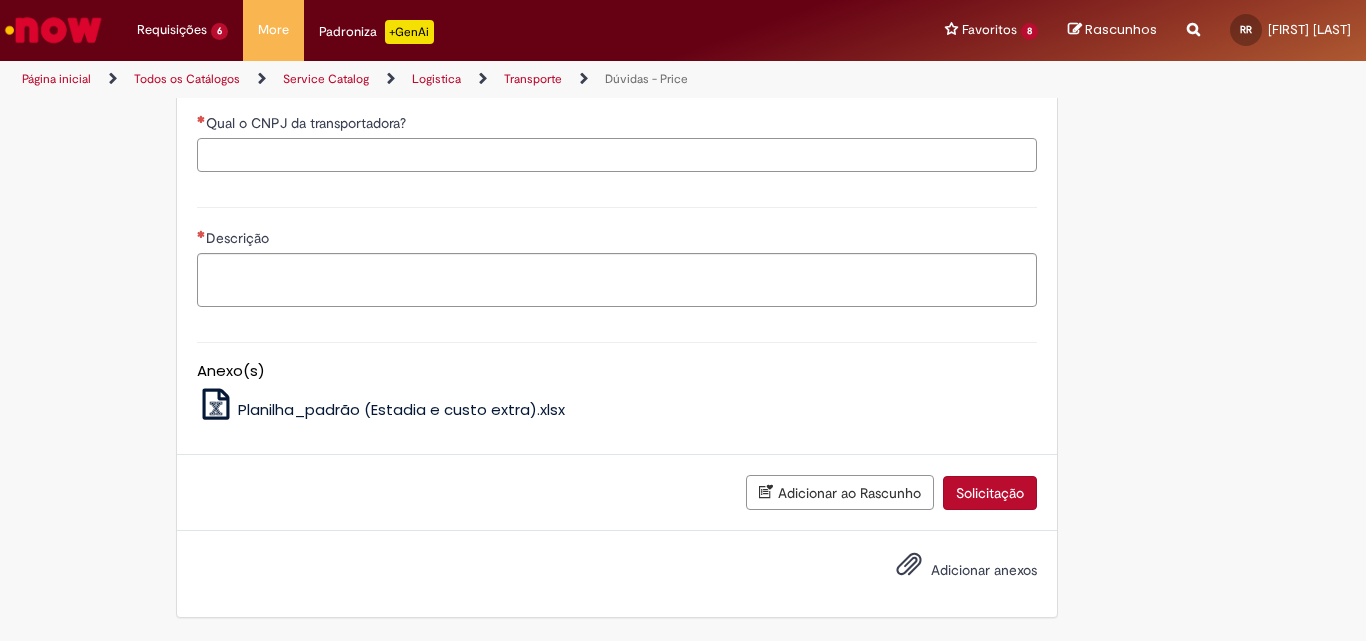 click on "Qual o CNPJ da transportadora?" at bounding box center [617, 155] 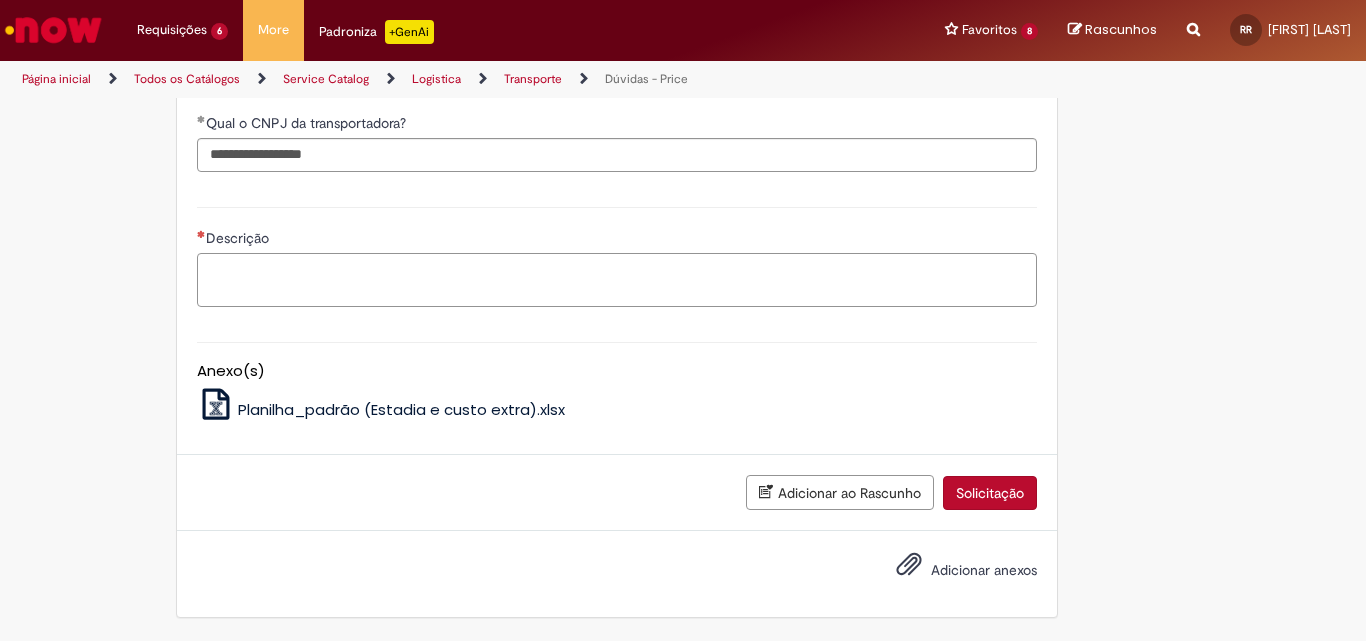type on "**********" 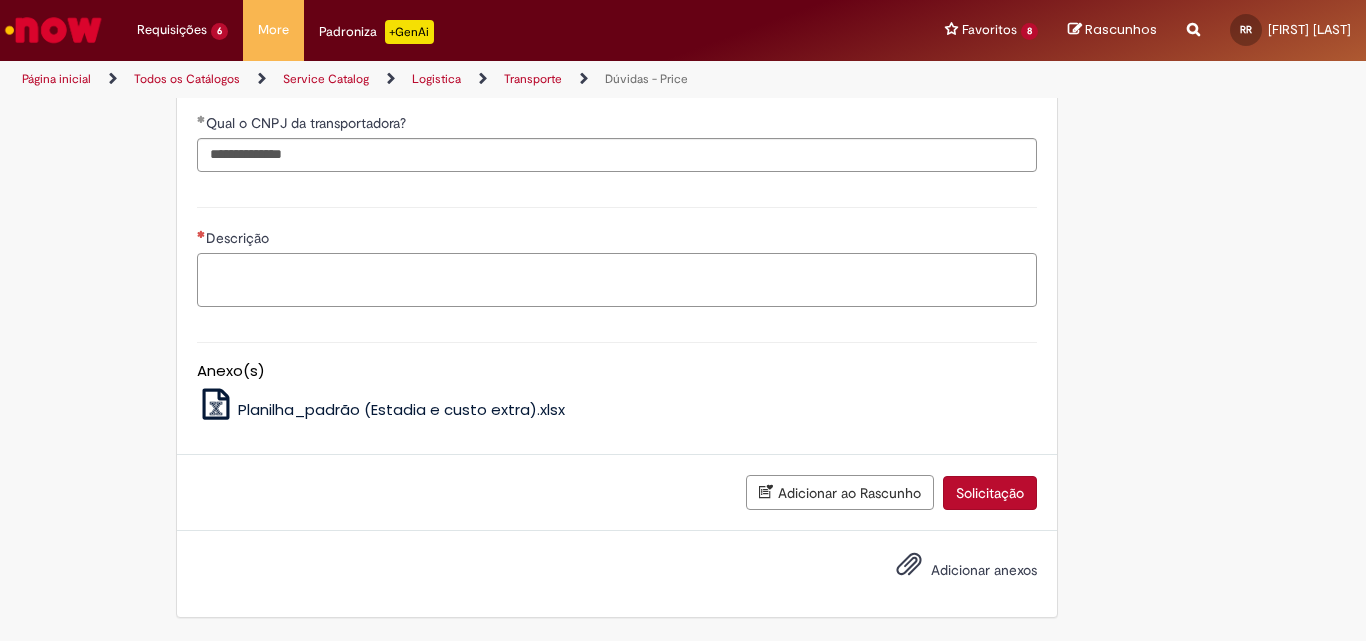 click on "Descrição" at bounding box center [617, 280] 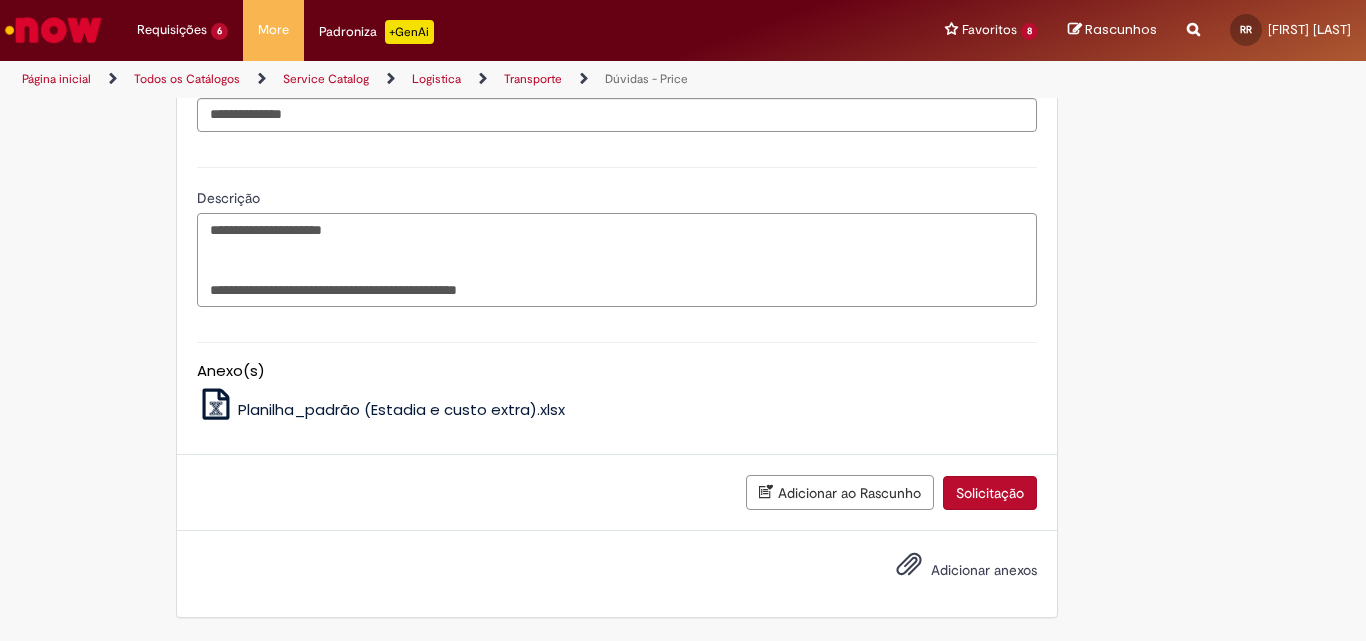 paste on "**********" 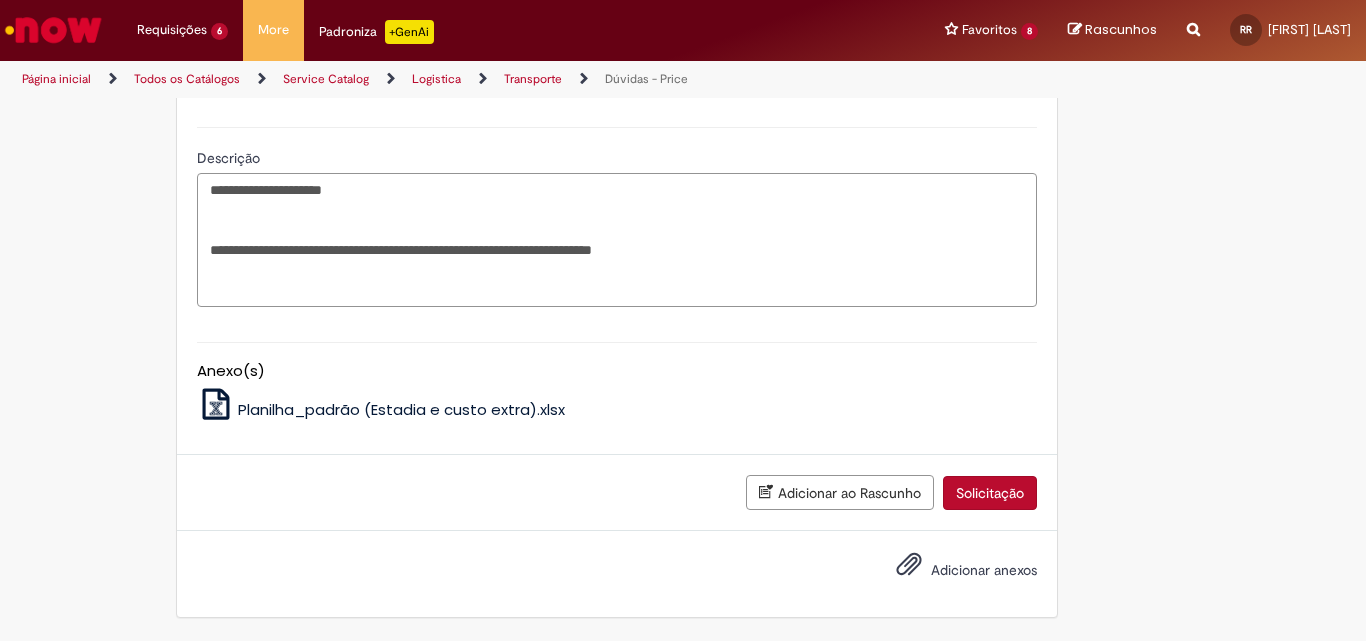 click on "**********" at bounding box center [617, 240] 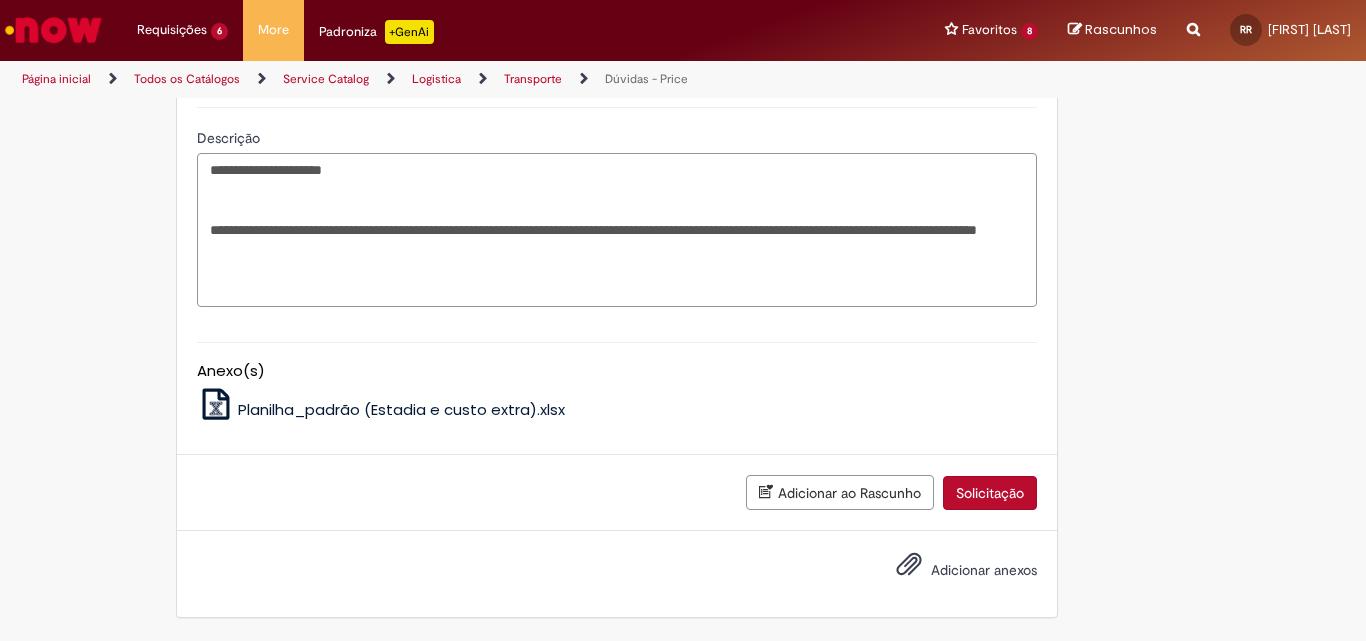 click on "**********" at bounding box center (617, 230) 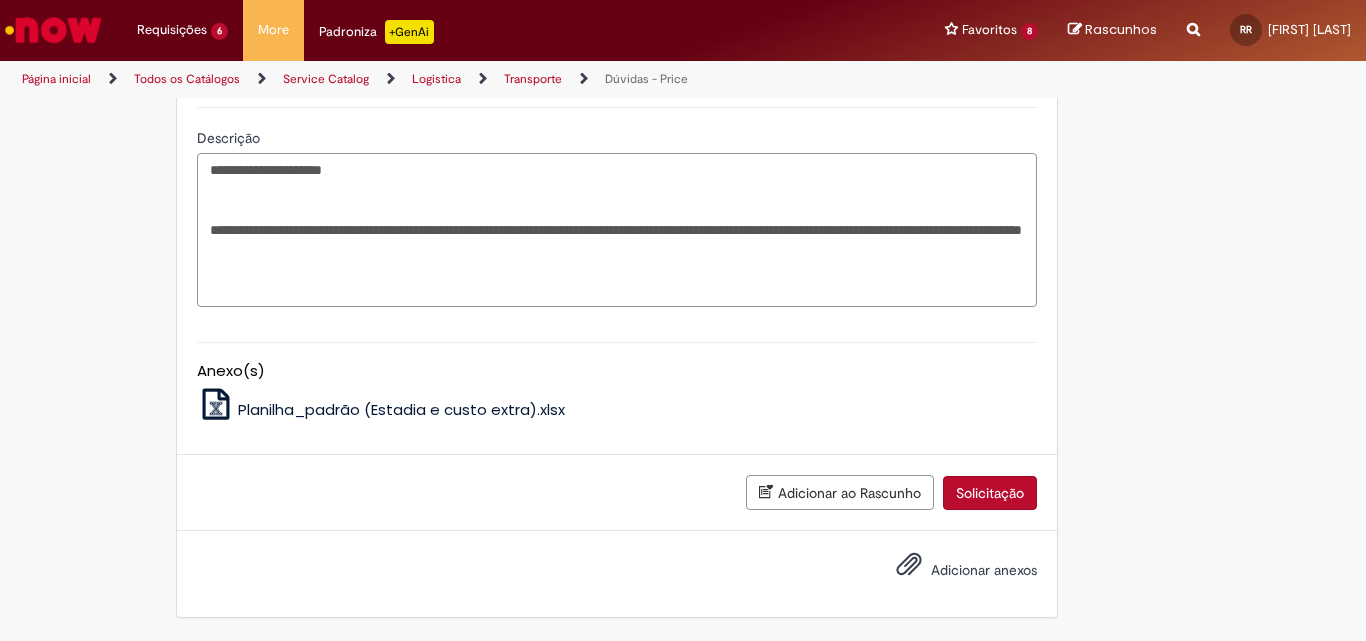 click on "**********" at bounding box center (617, 230) 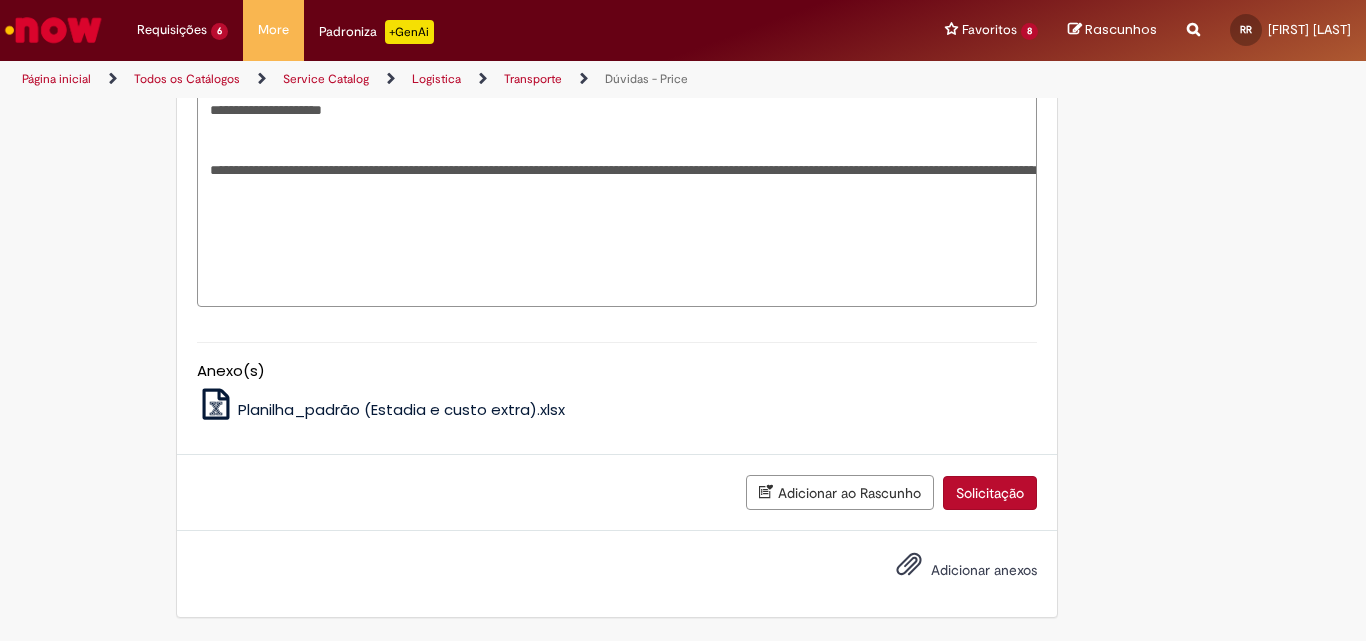 drag, startPoint x: 316, startPoint y: 322, endPoint x: 106, endPoint y: 312, distance: 210.23796 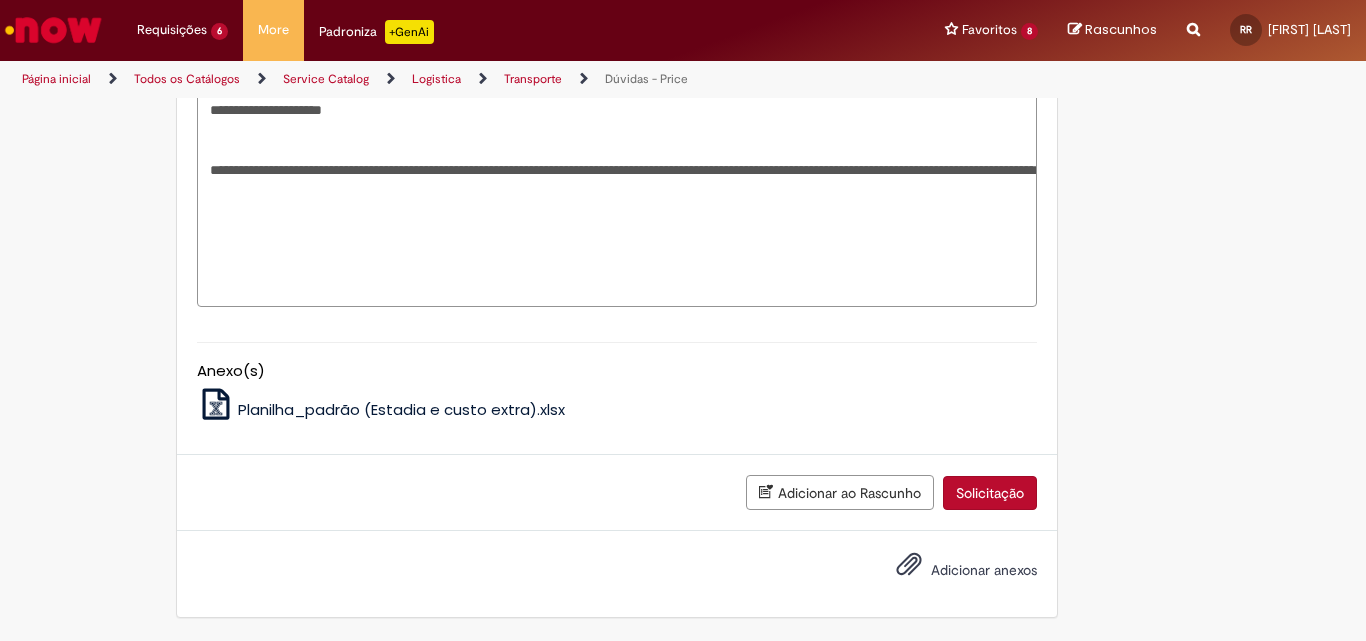 click on "**********" at bounding box center [617, 200] 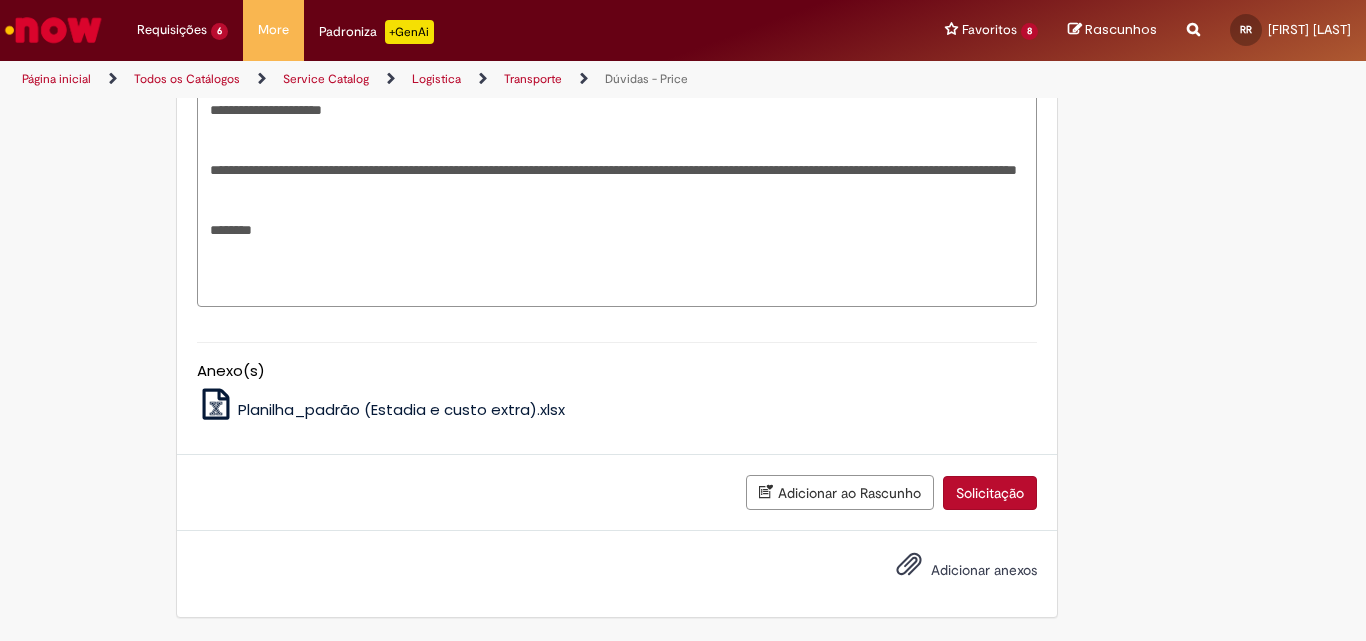 paste on "**********" 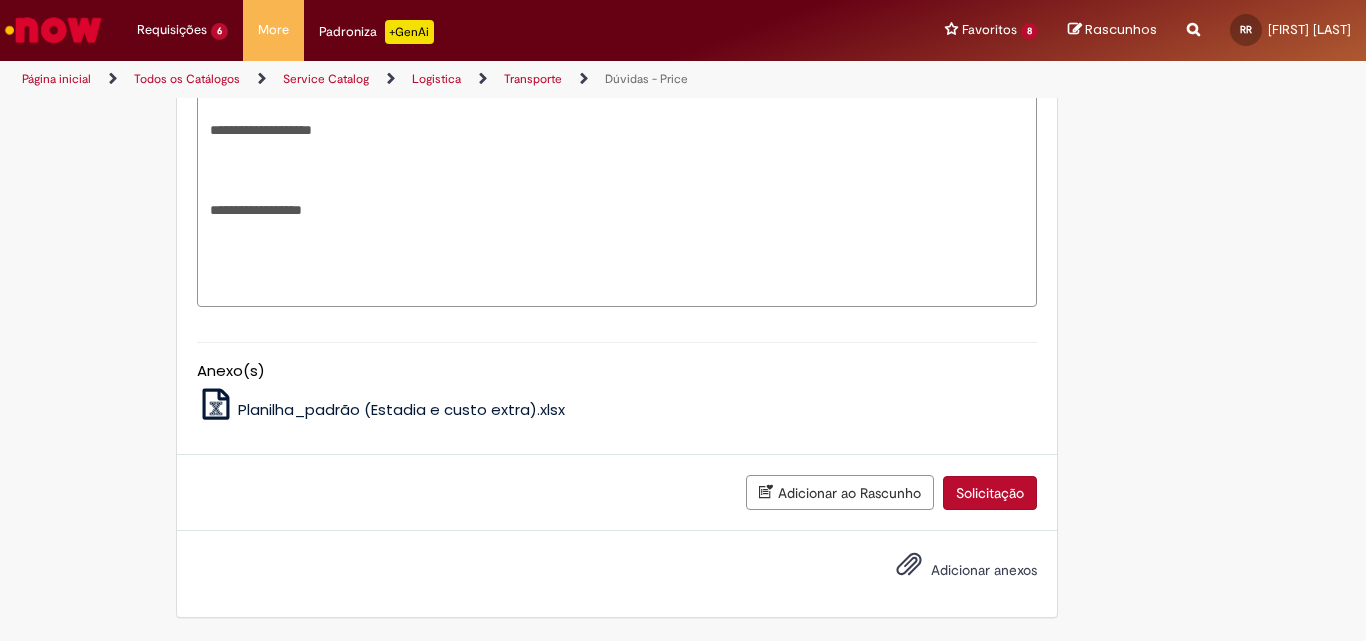 scroll, scrollTop: 1856, scrollLeft: 0, axis: vertical 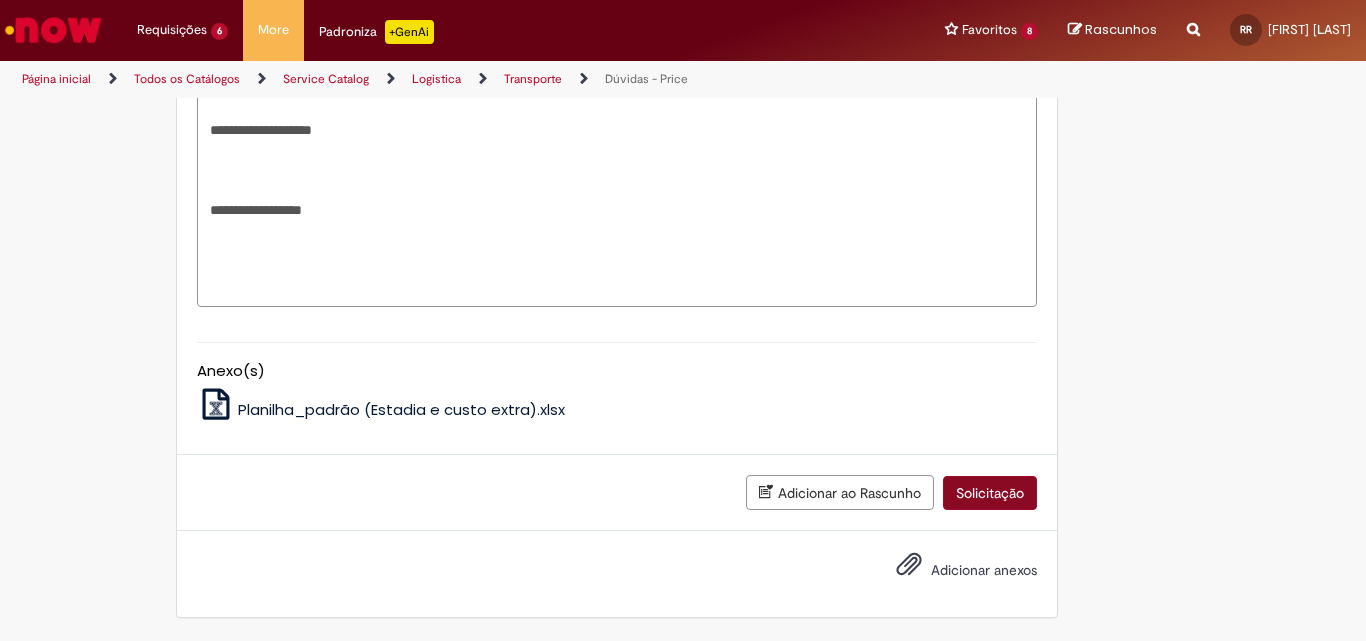 type on "**********" 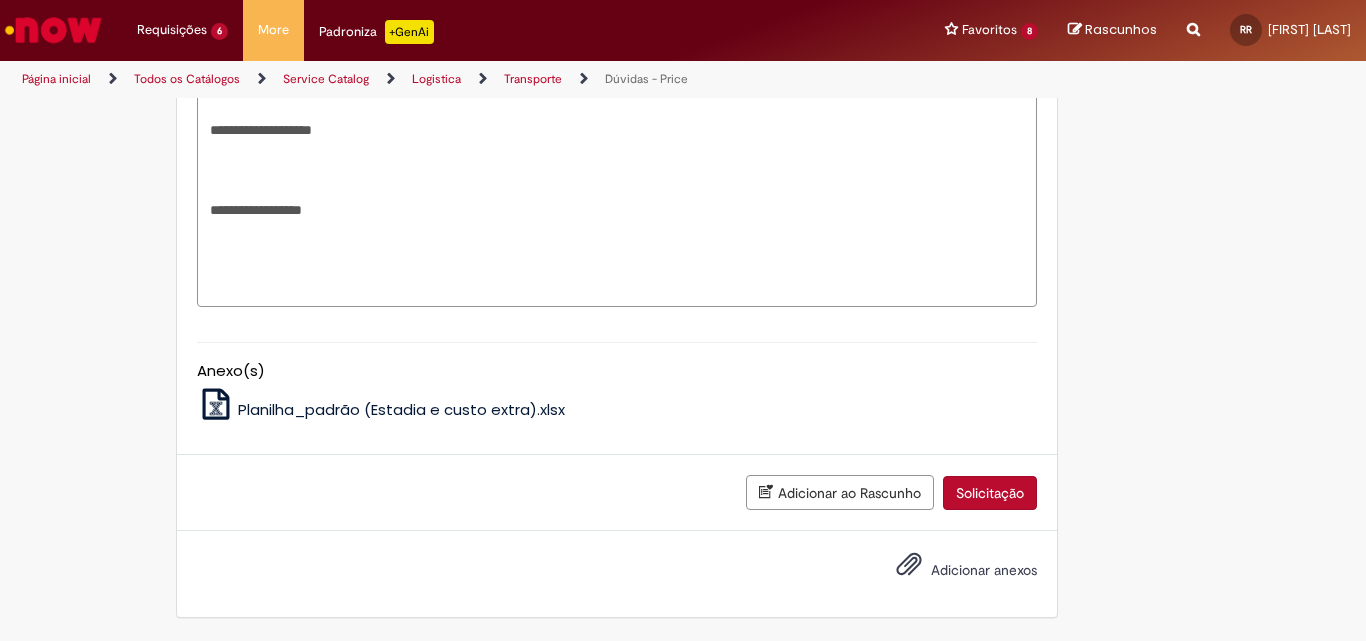 click on "Solicitação" at bounding box center [990, 493] 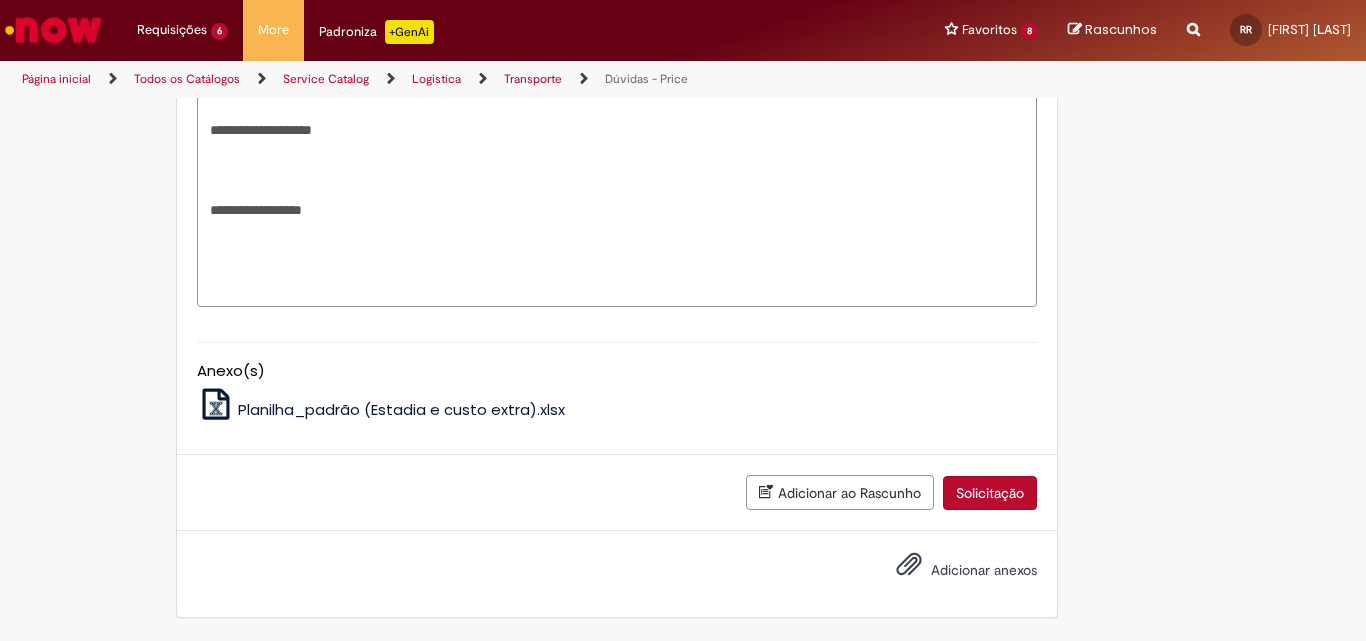 scroll, scrollTop: 1811, scrollLeft: 0, axis: vertical 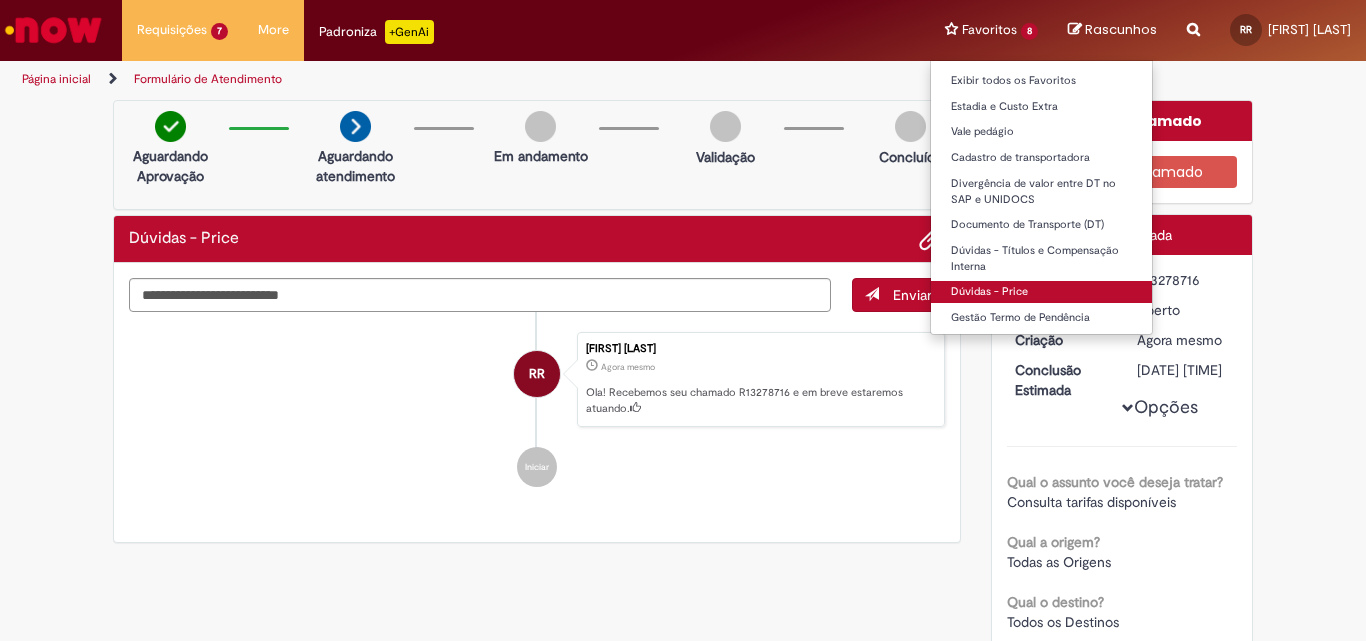 click on "Dúvidas - Price" at bounding box center [1041, 292] 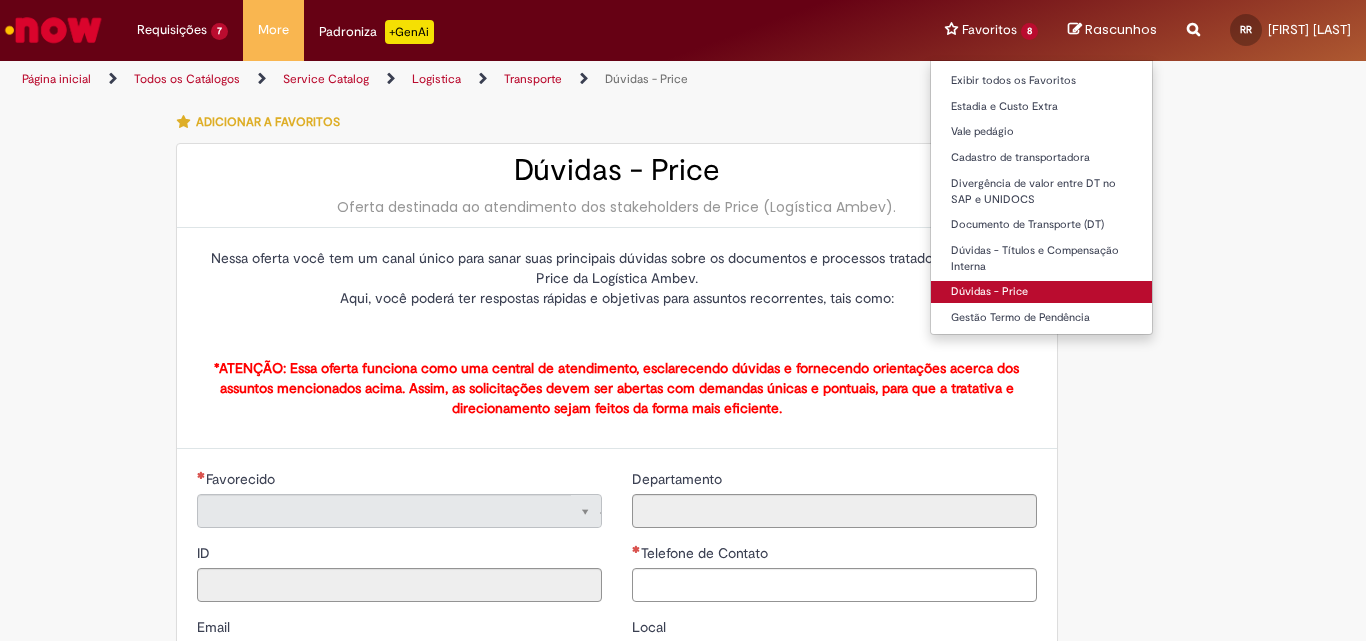 type on "**********" 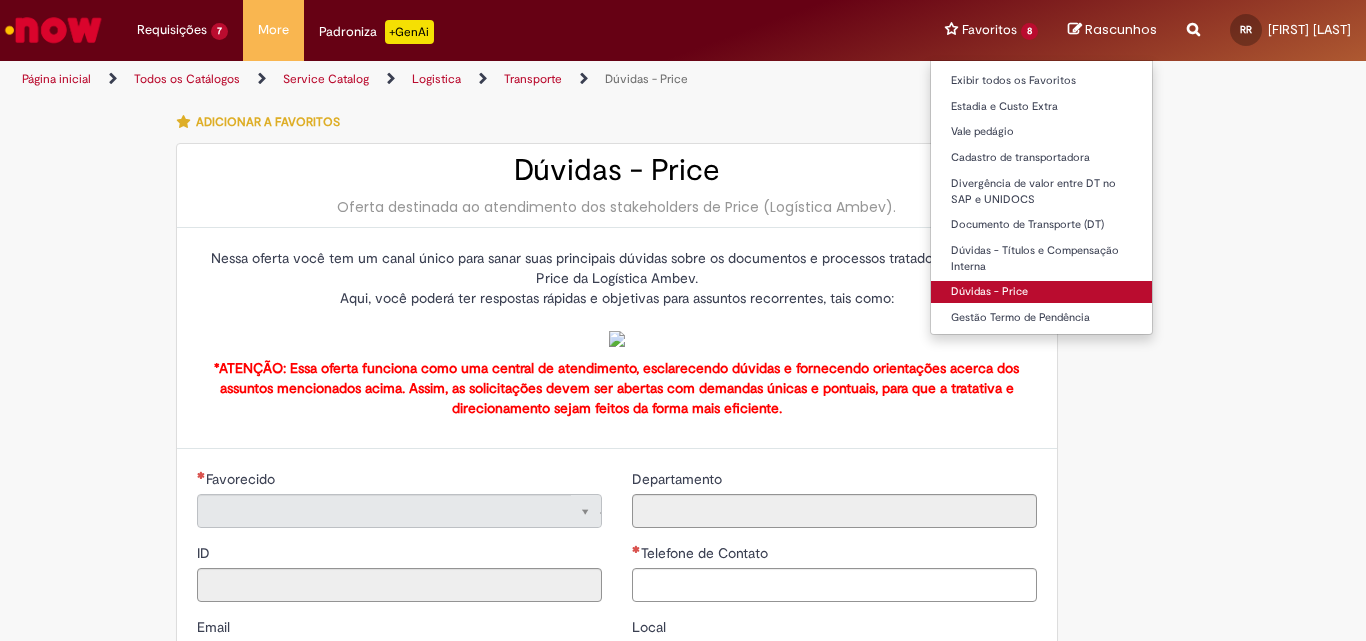 type on "**********" 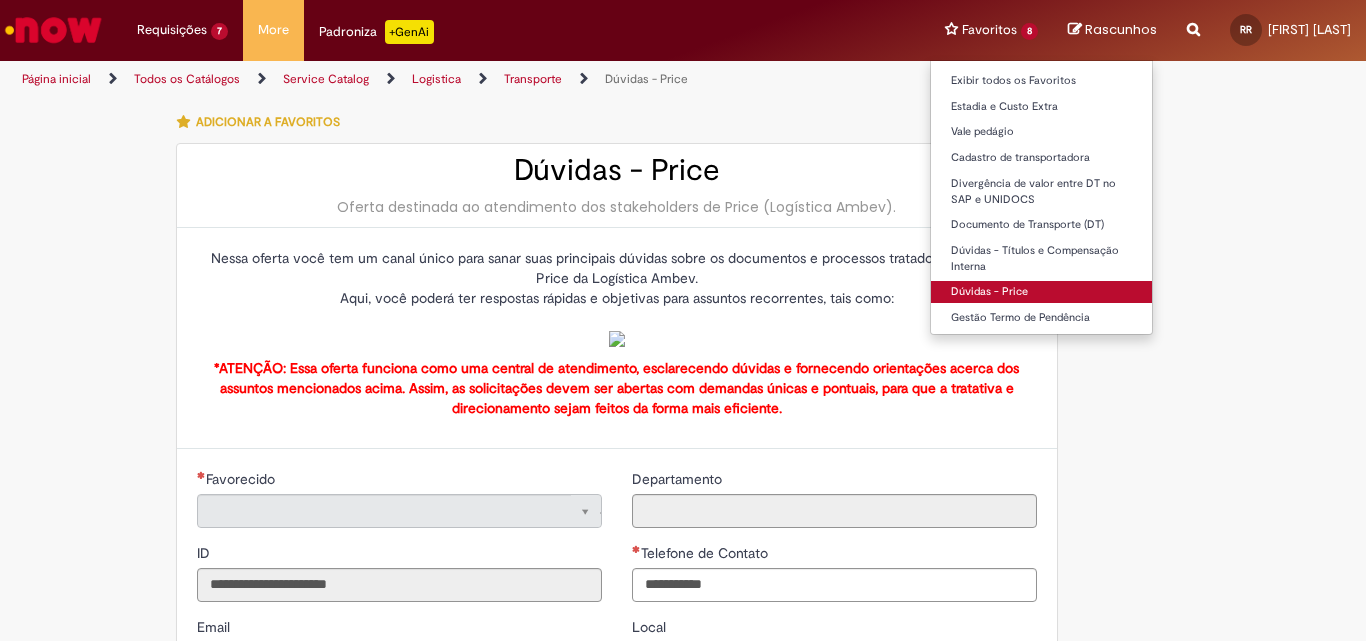 type on "**********" 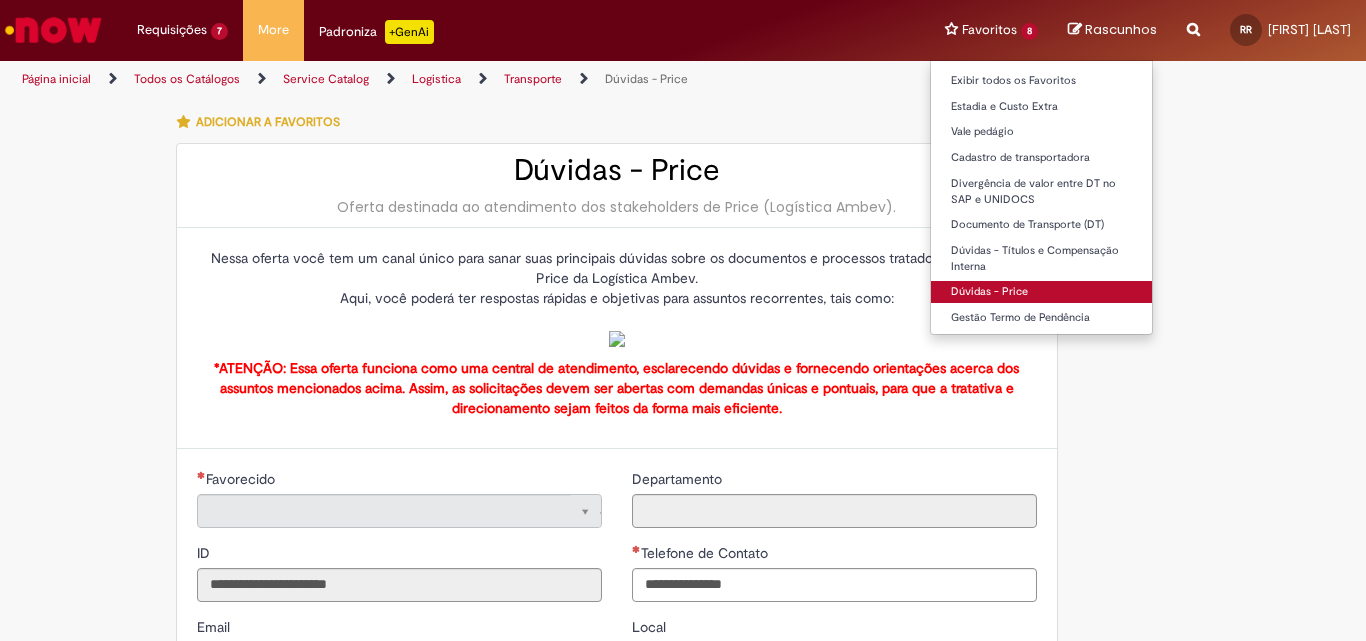 type on "**********" 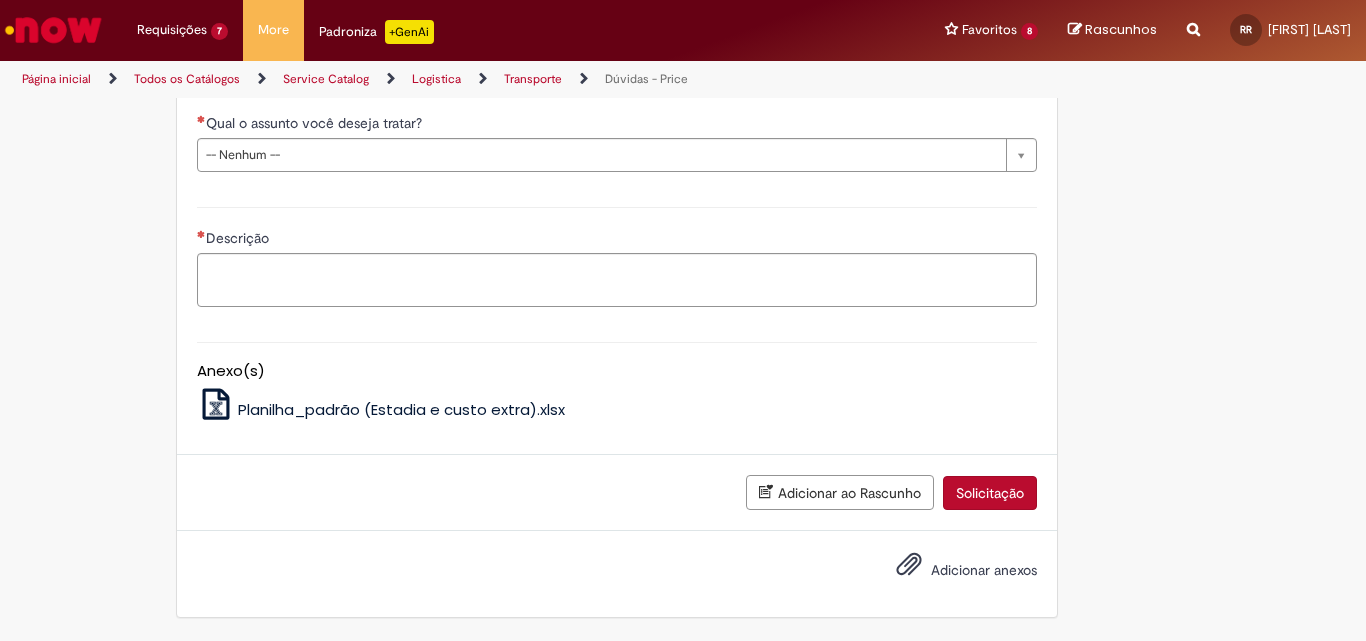 scroll, scrollTop: 1093, scrollLeft: 0, axis: vertical 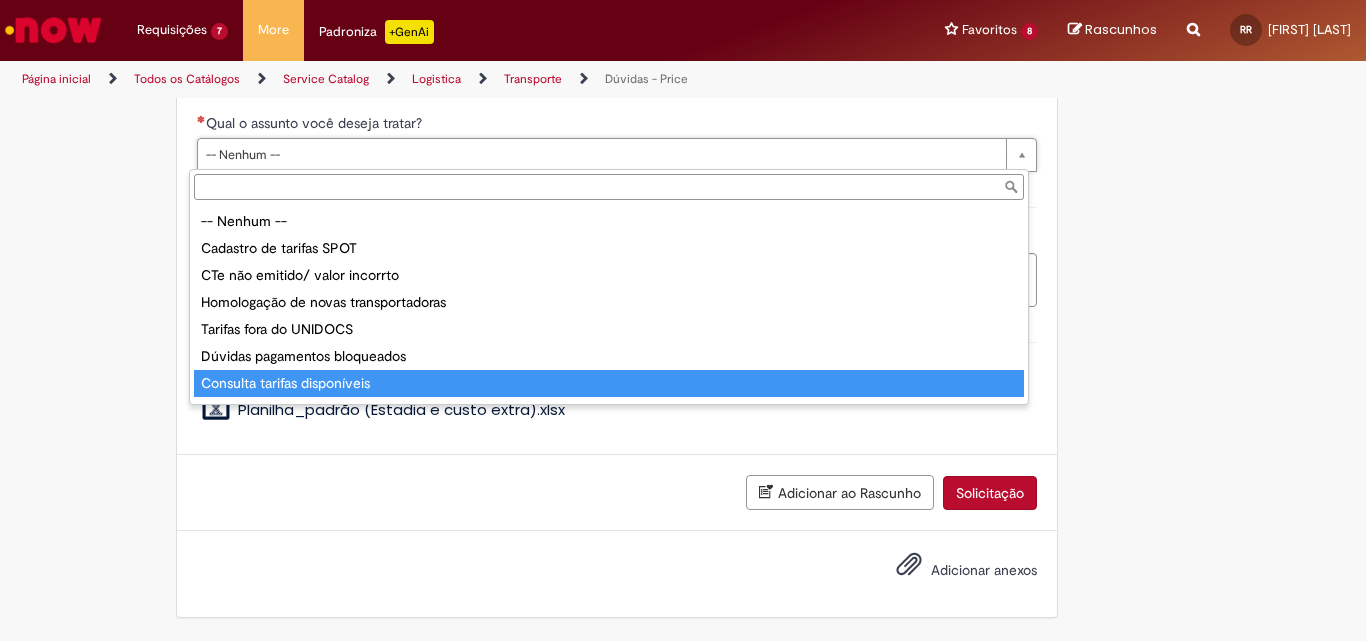 type on "**********" 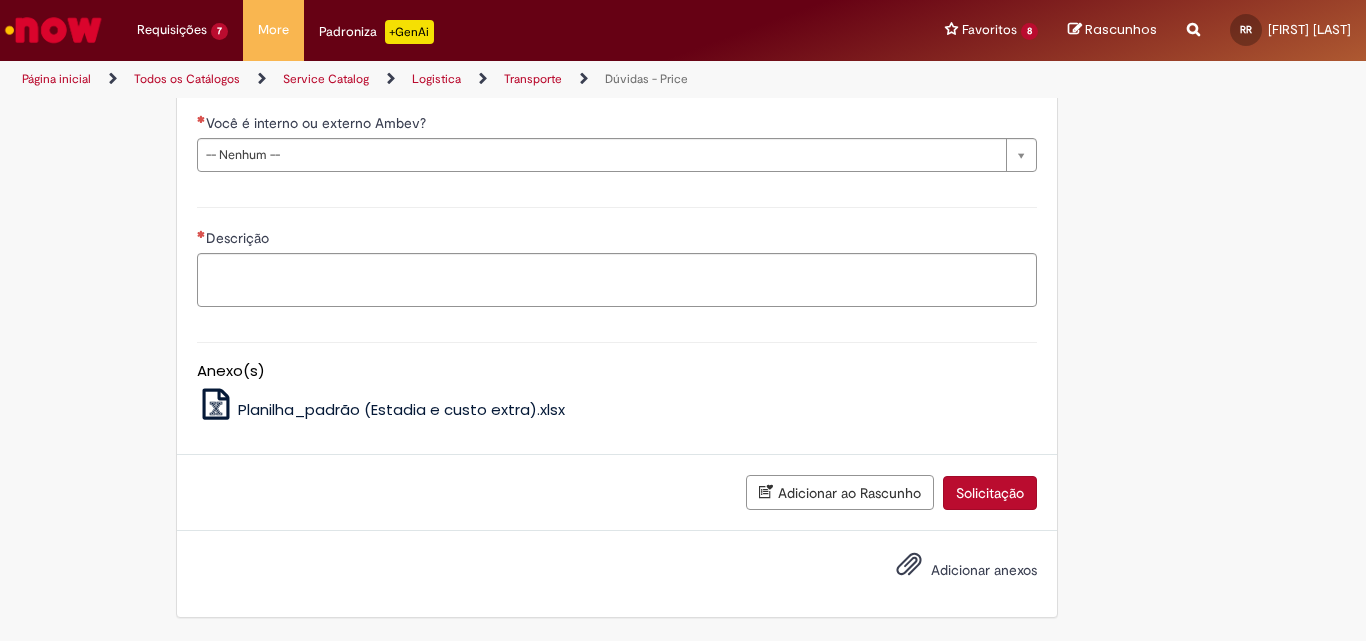 scroll, scrollTop: 1393, scrollLeft: 0, axis: vertical 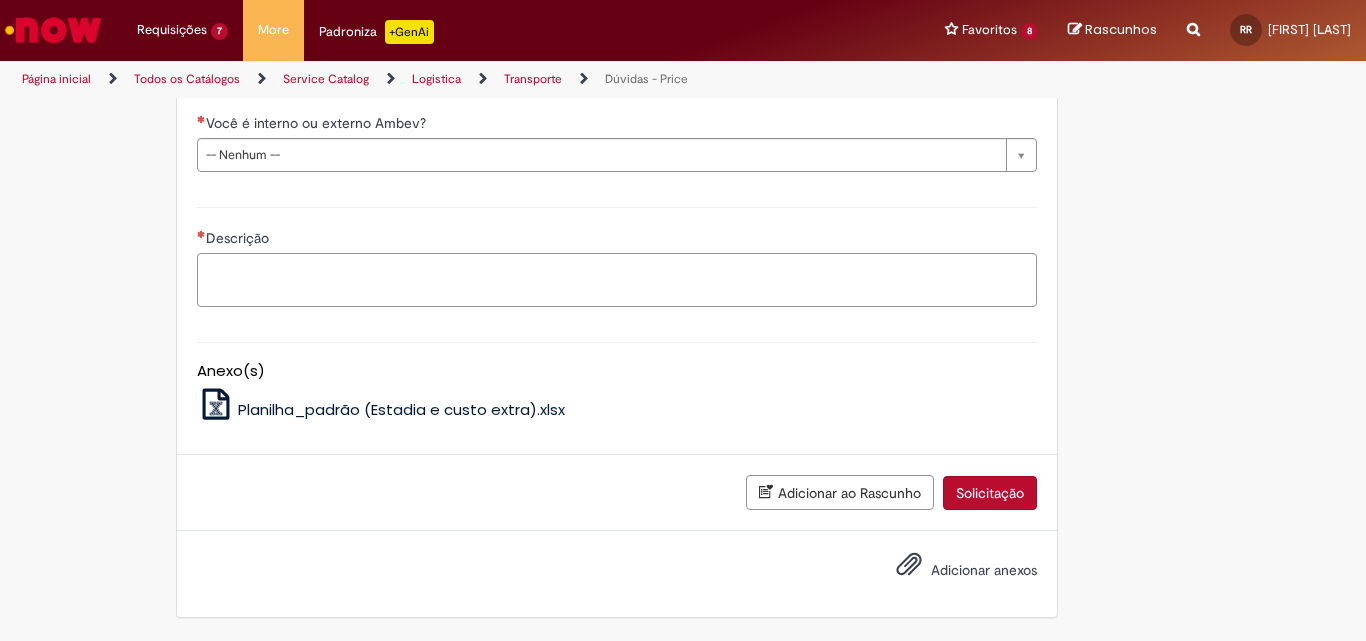 click on "Descrição" at bounding box center (617, 280) 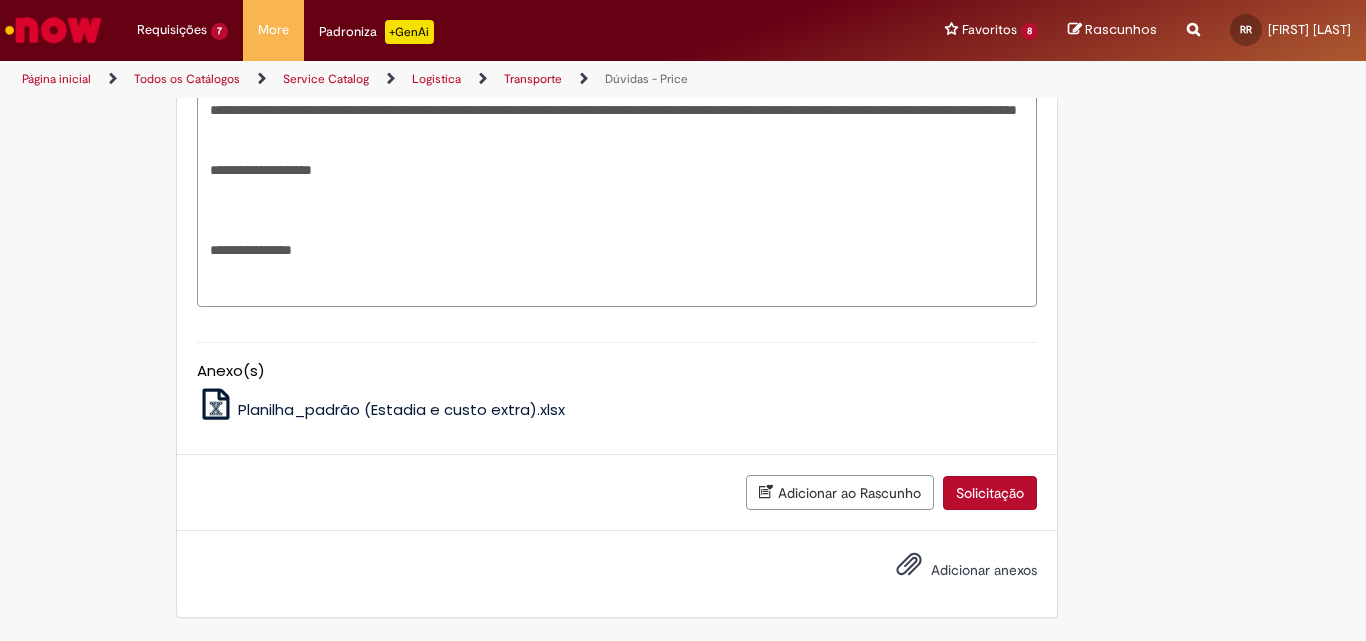 drag, startPoint x: 889, startPoint y: 383, endPoint x: 951, endPoint y: 413, distance: 68.8767 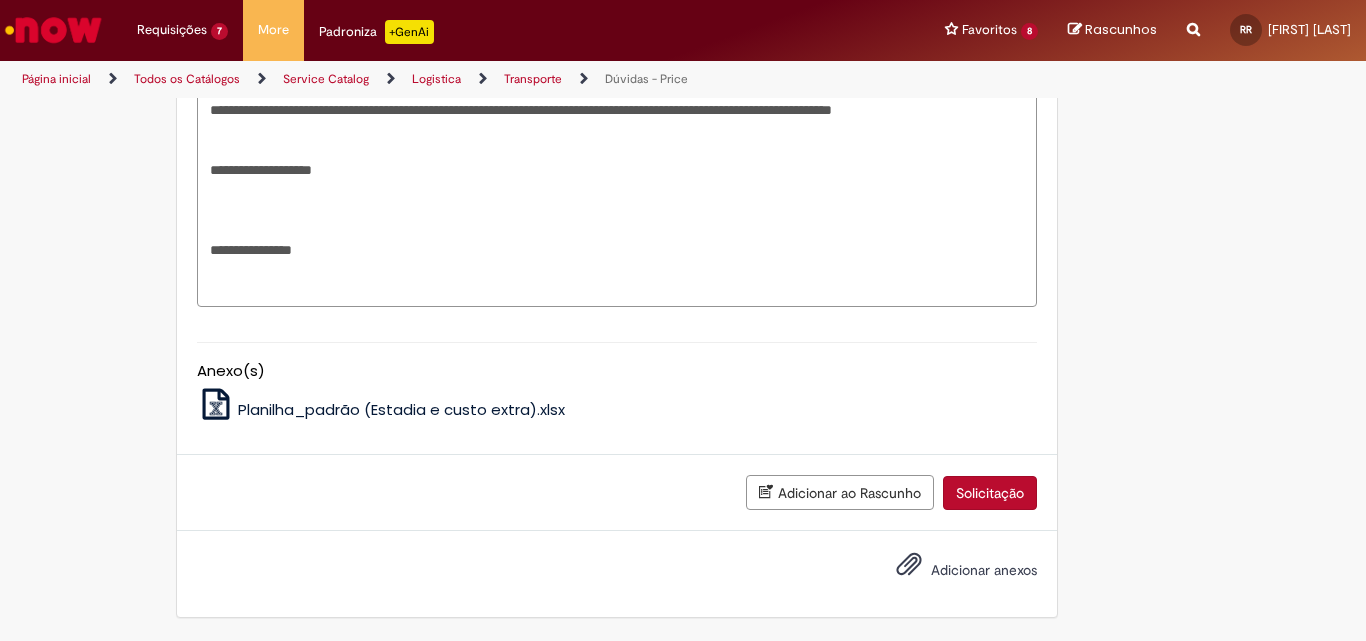 drag, startPoint x: 374, startPoint y: 465, endPoint x: 182, endPoint y: 458, distance: 192.12756 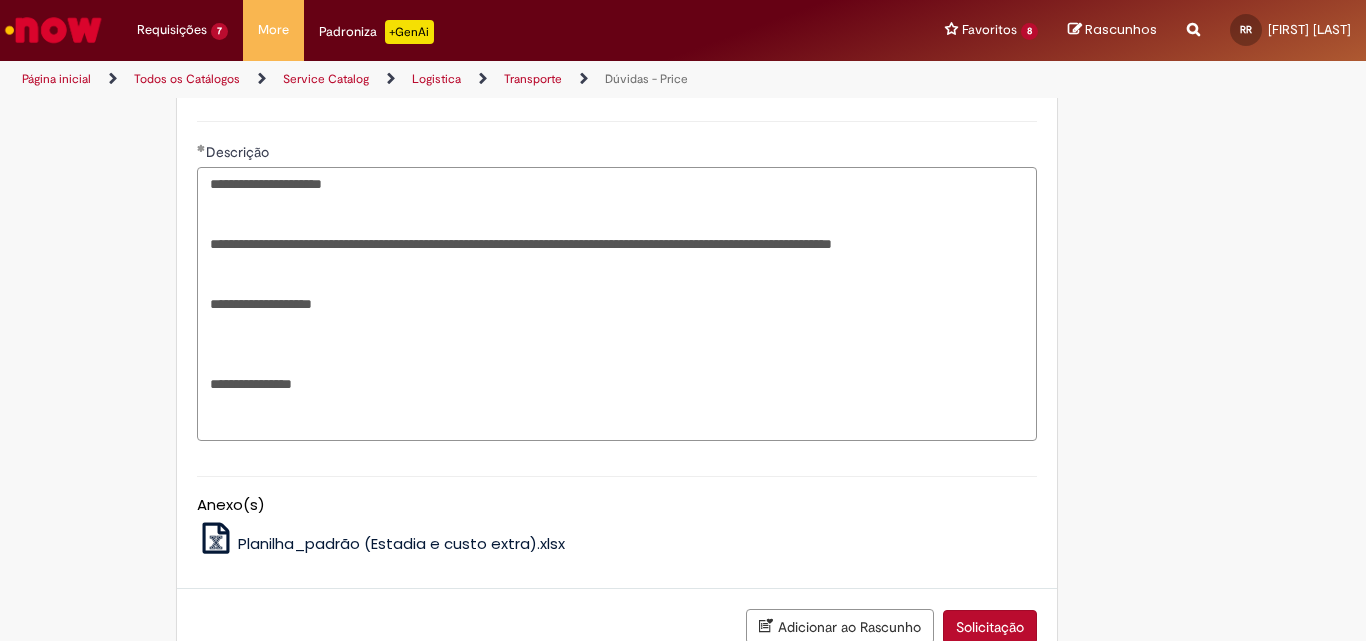 scroll, scrollTop: 1193, scrollLeft: 0, axis: vertical 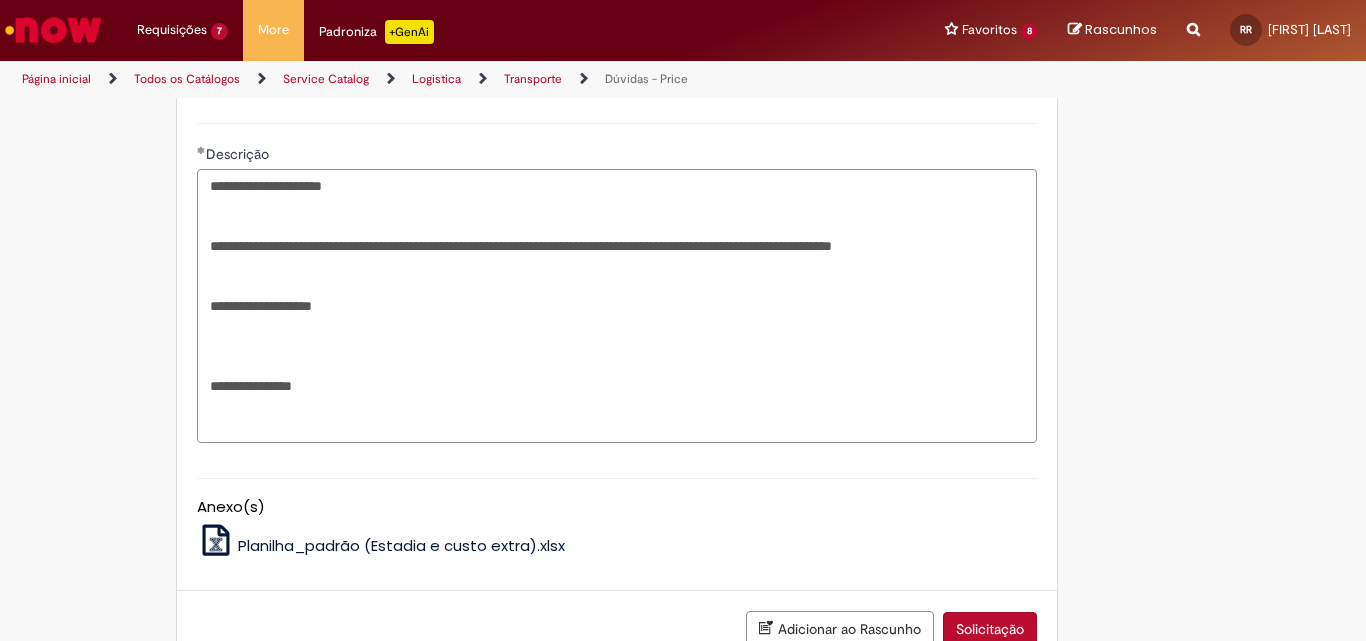 type on "**********" 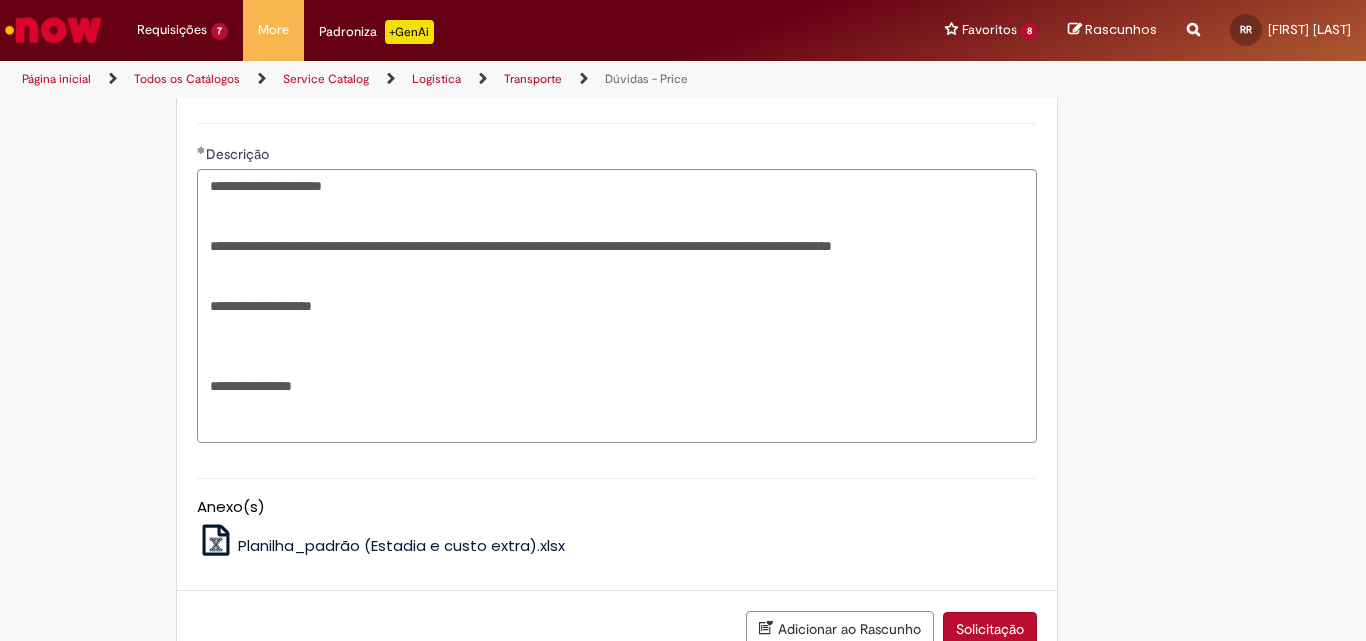 click on "Qual a origem?" at bounding box center [617, -77] 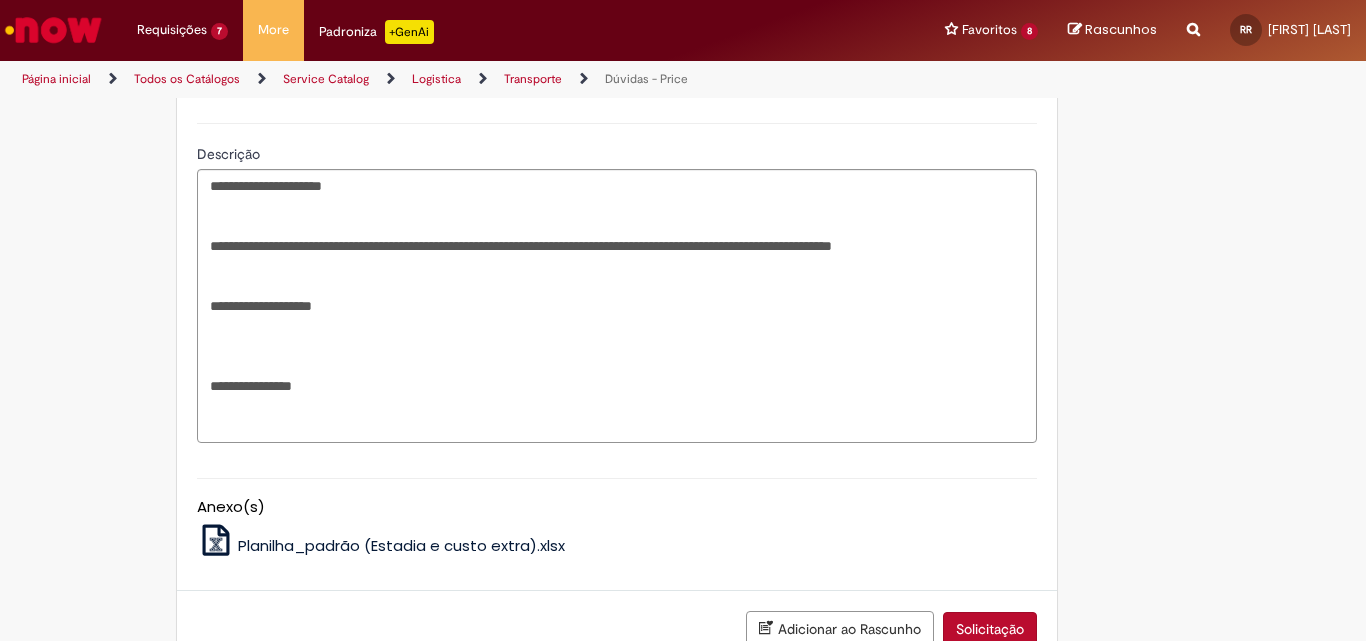 type on "**********" 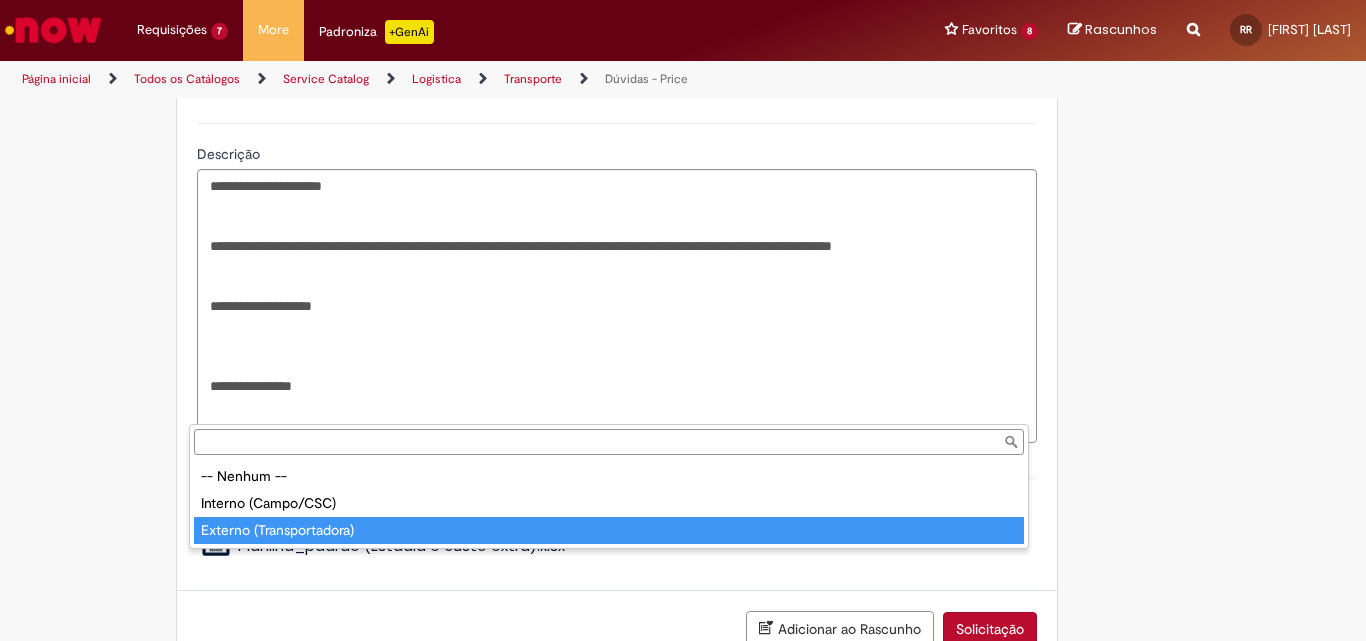 type on "**********" 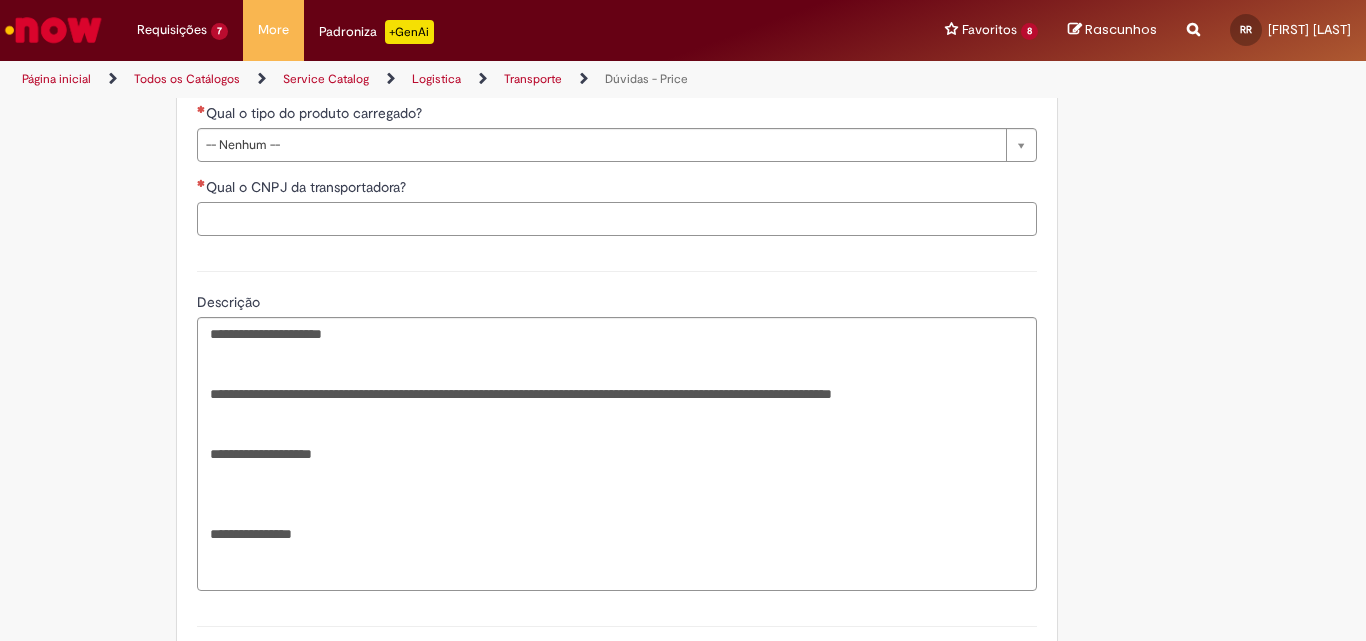click on "Qual o CNPJ da transportadora?" at bounding box center (617, 219) 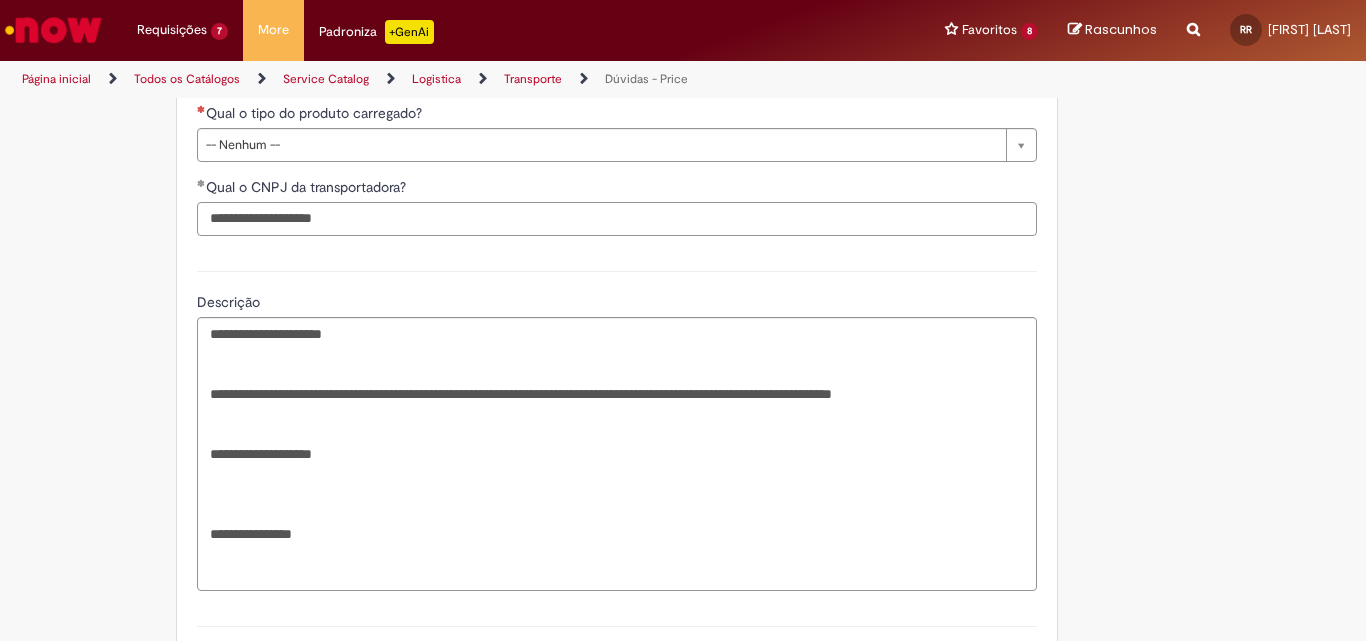 drag, startPoint x: 249, startPoint y: 567, endPoint x: 302, endPoint y: 562, distance: 53.235325 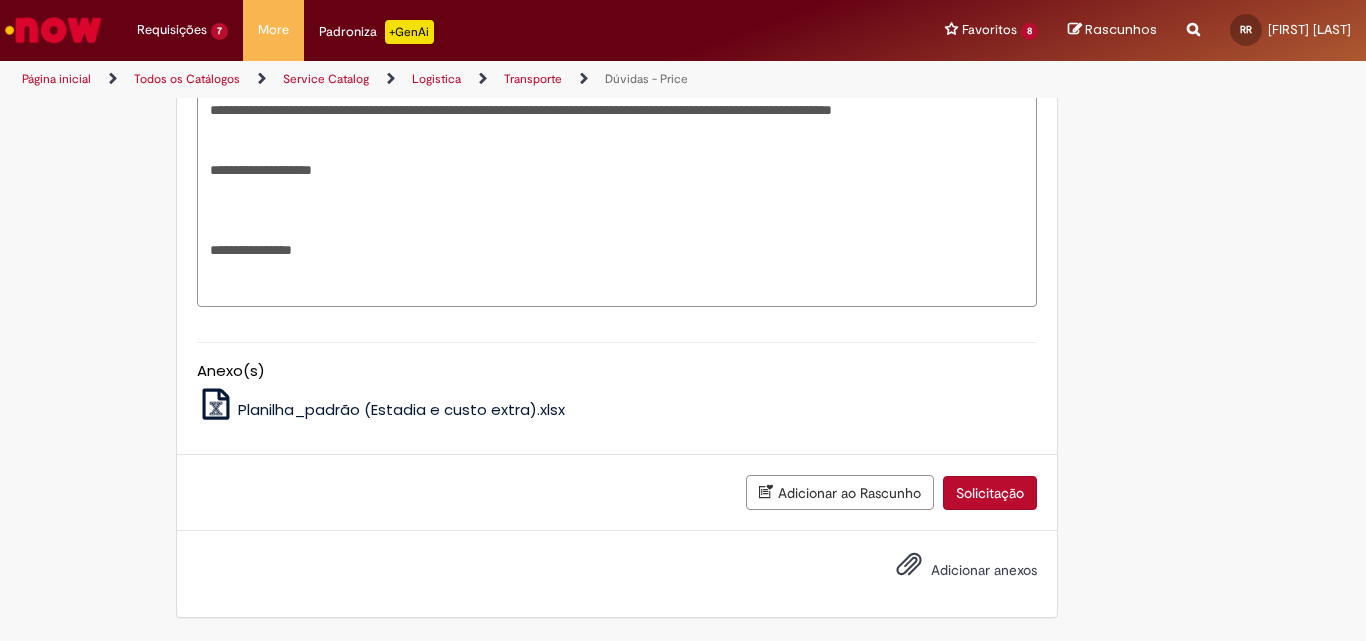 scroll, scrollTop: 1493, scrollLeft: 0, axis: vertical 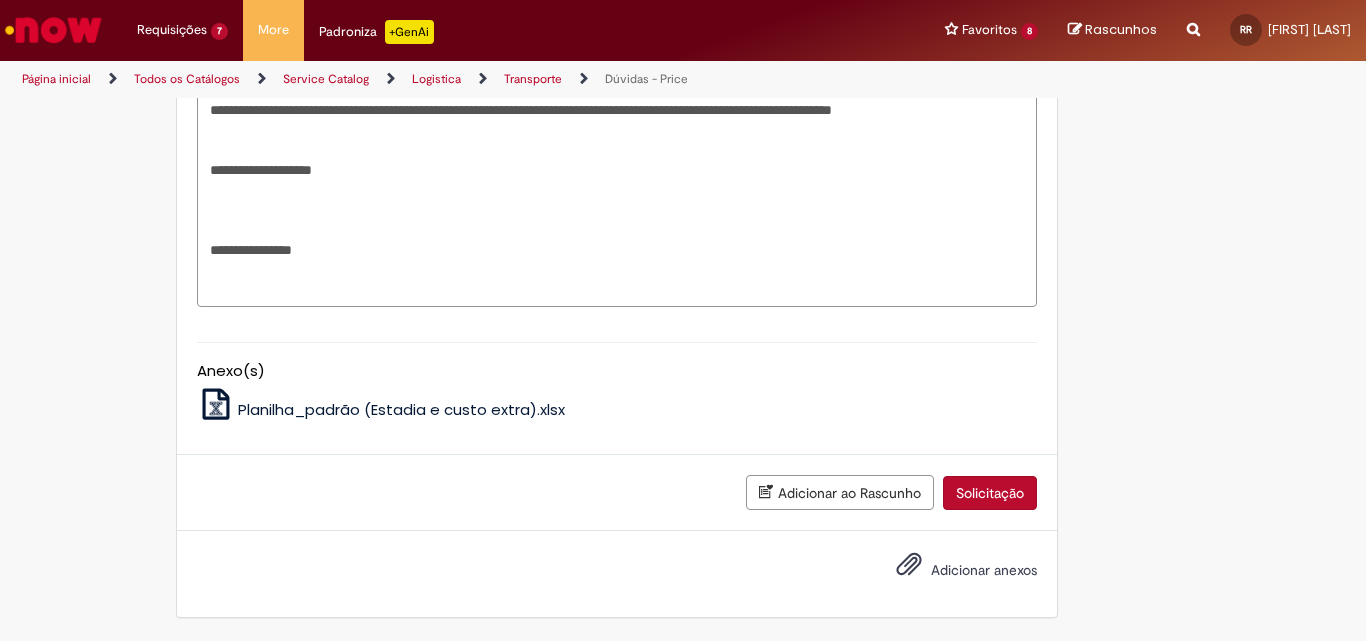 click on "**********" at bounding box center [617, 170] 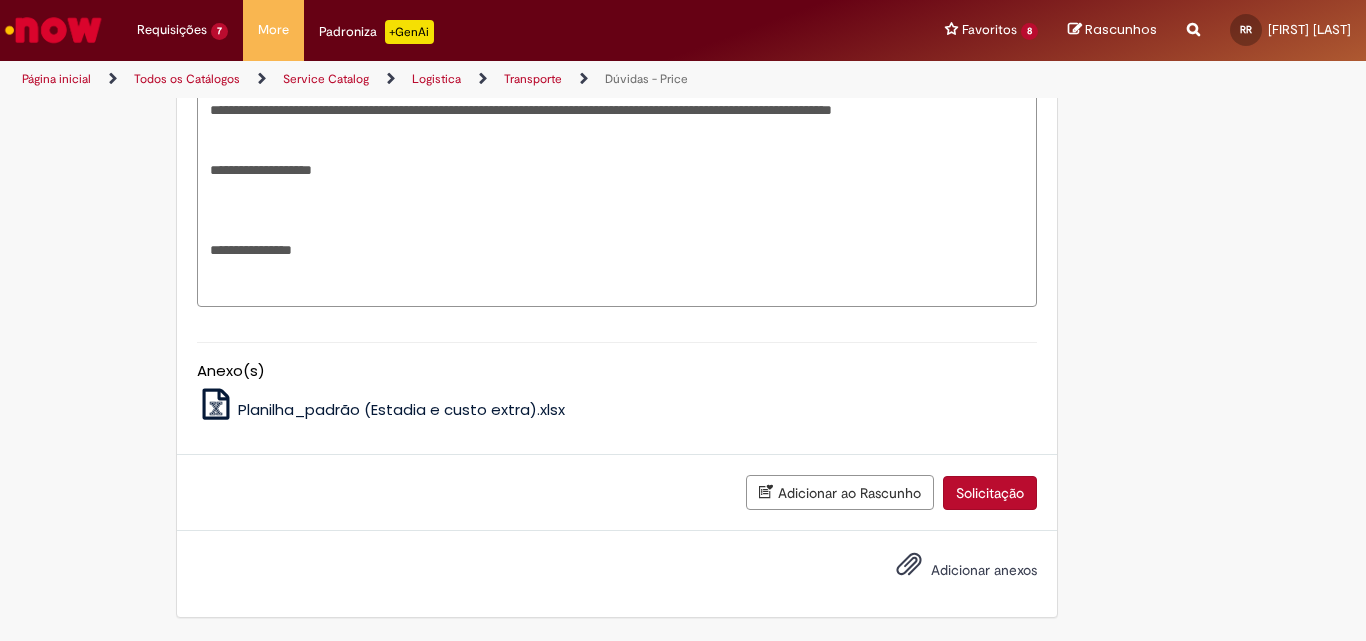 scroll, scrollTop: 1816, scrollLeft: 0, axis: vertical 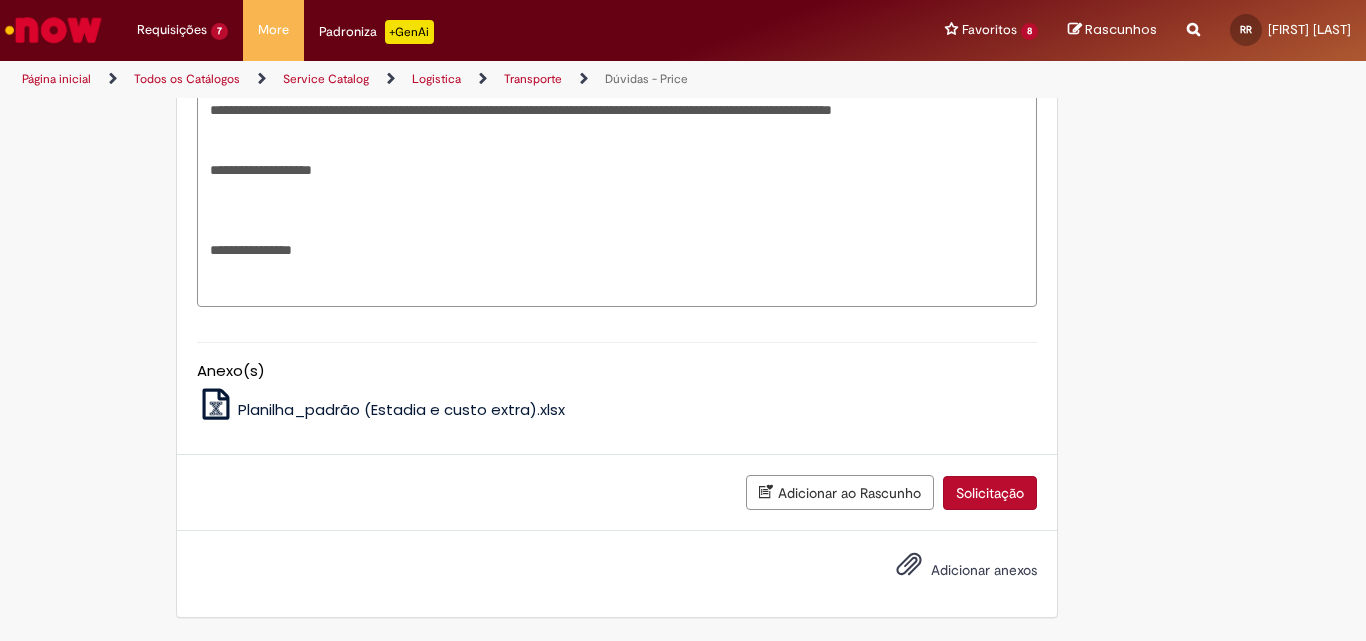 click on "Solicitação" at bounding box center (990, 493) 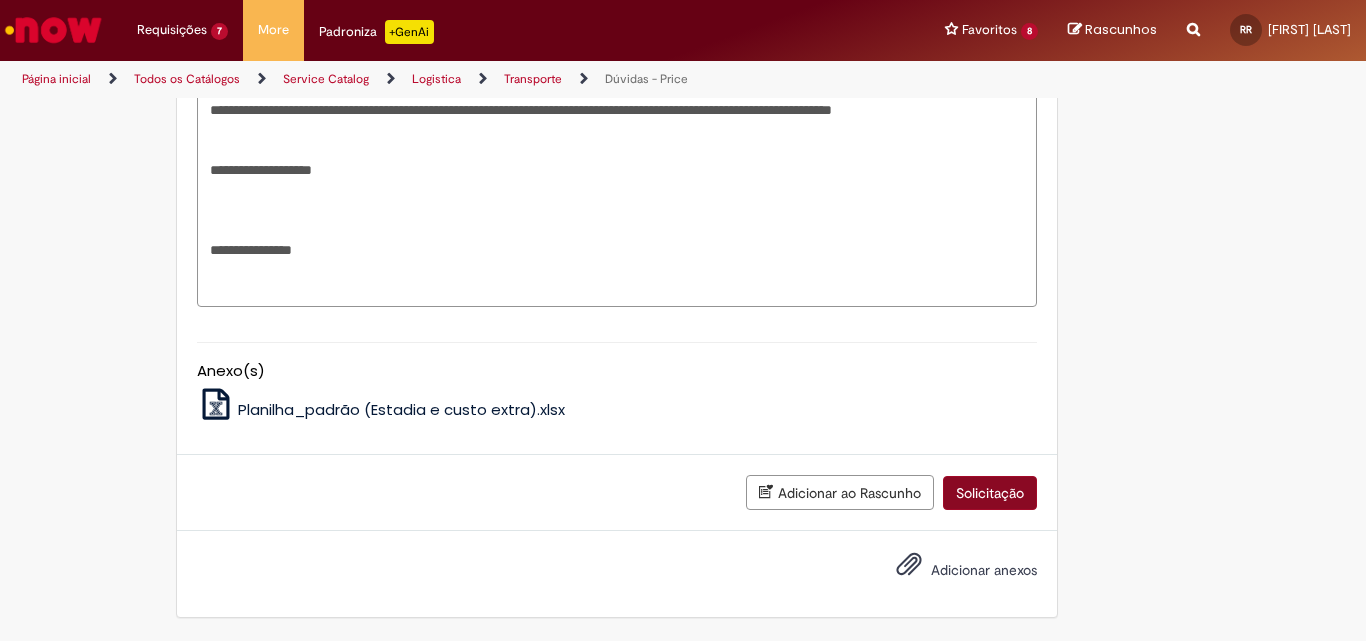 scroll, scrollTop: 1292, scrollLeft: 0, axis: vertical 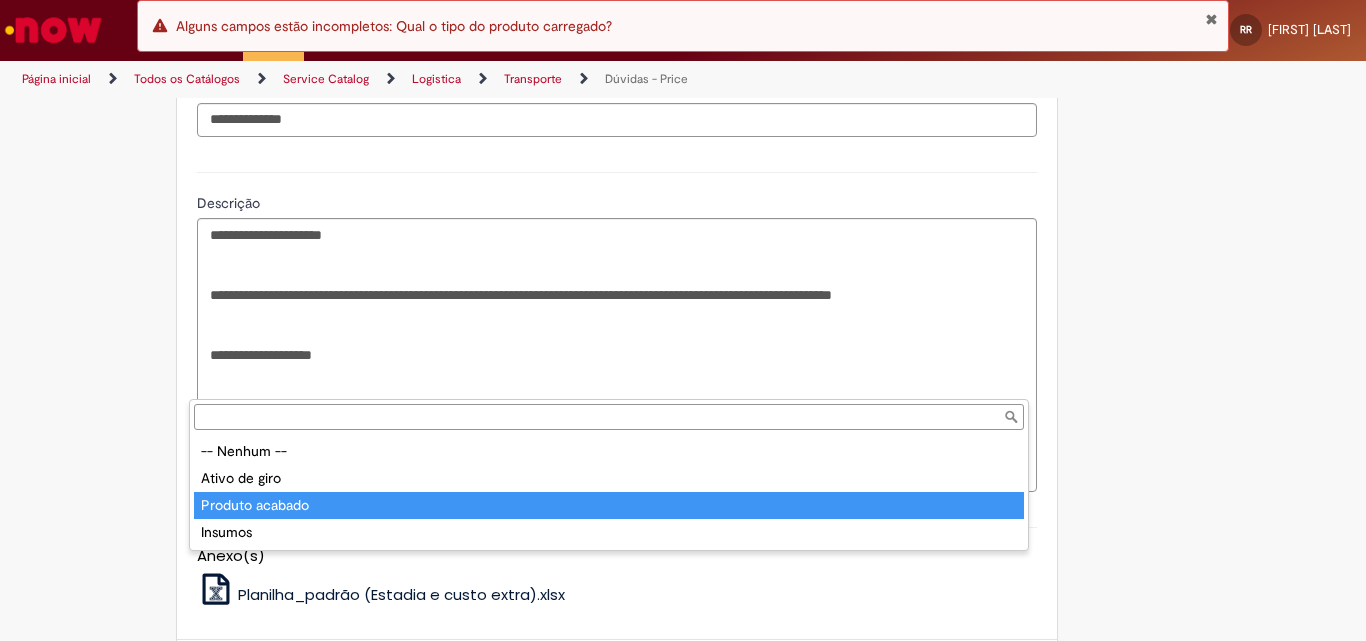 type on "**********" 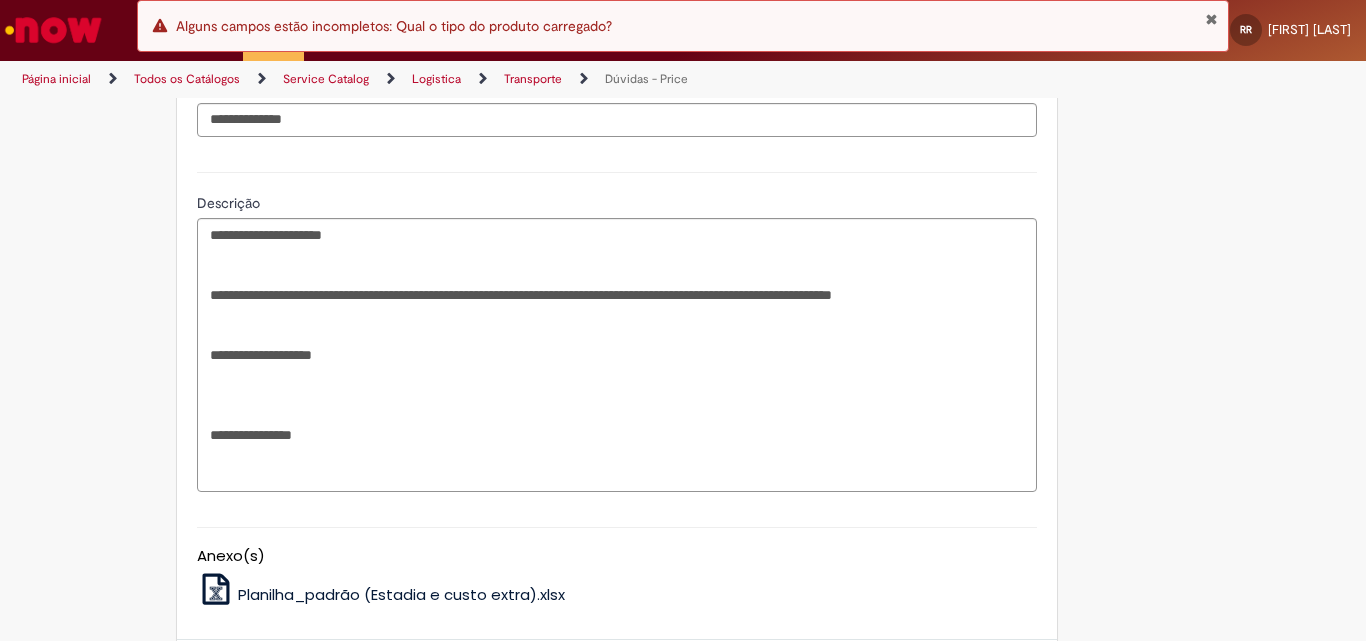 click on "**********" at bounding box center (585, -184) 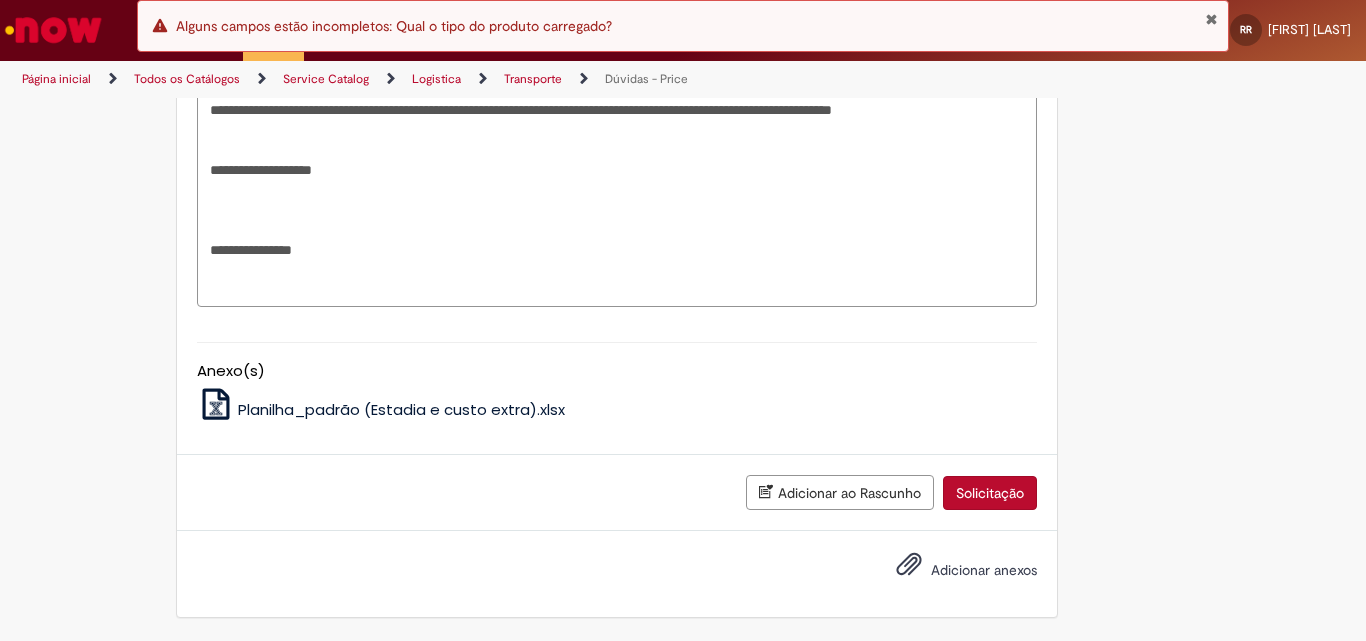 scroll, scrollTop: 1692, scrollLeft: 0, axis: vertical 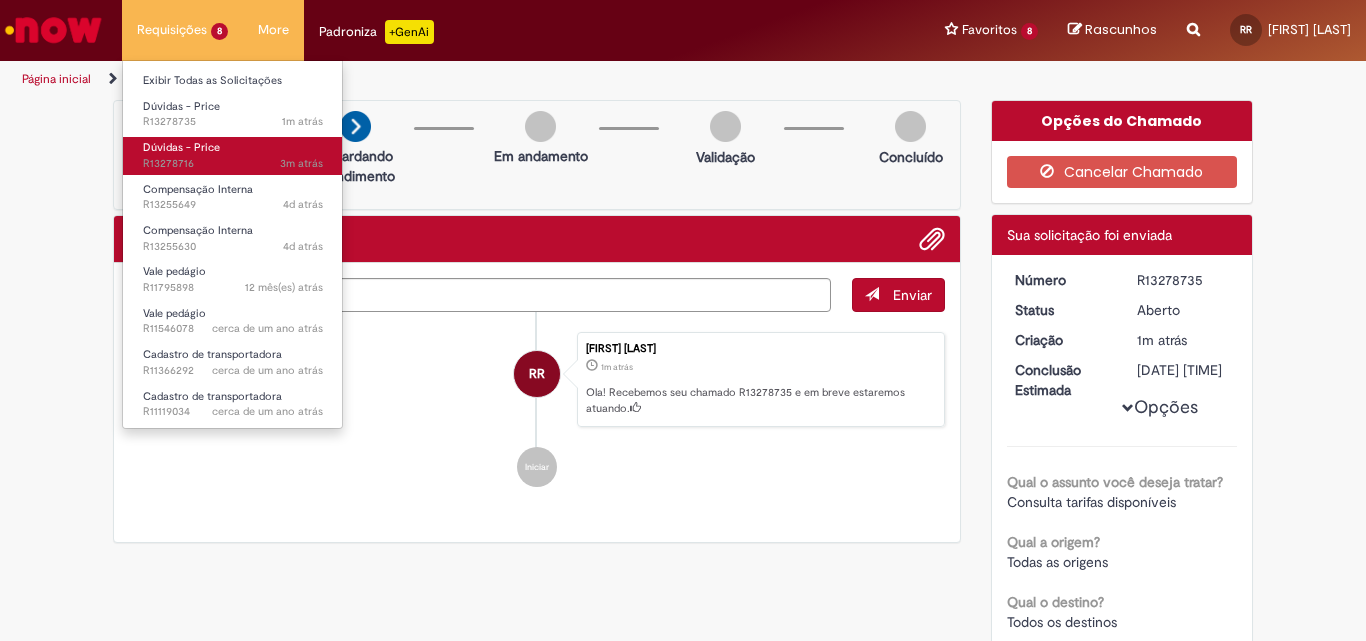 click on "Dúvidas - Price" at bounding box center [181, 147] 